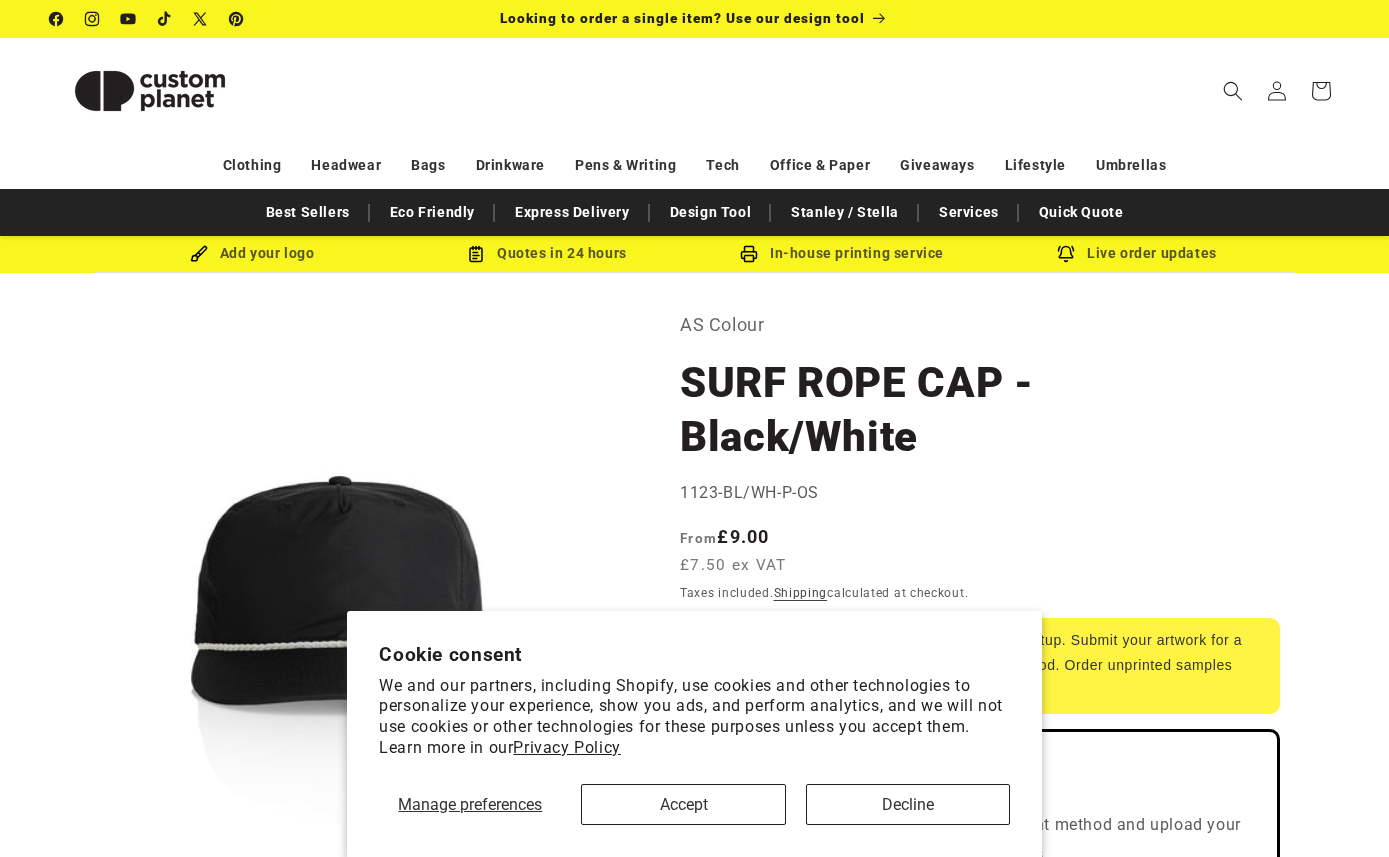 scroll, scrollTop: 66, scrollLeft: 0, axis: vertical 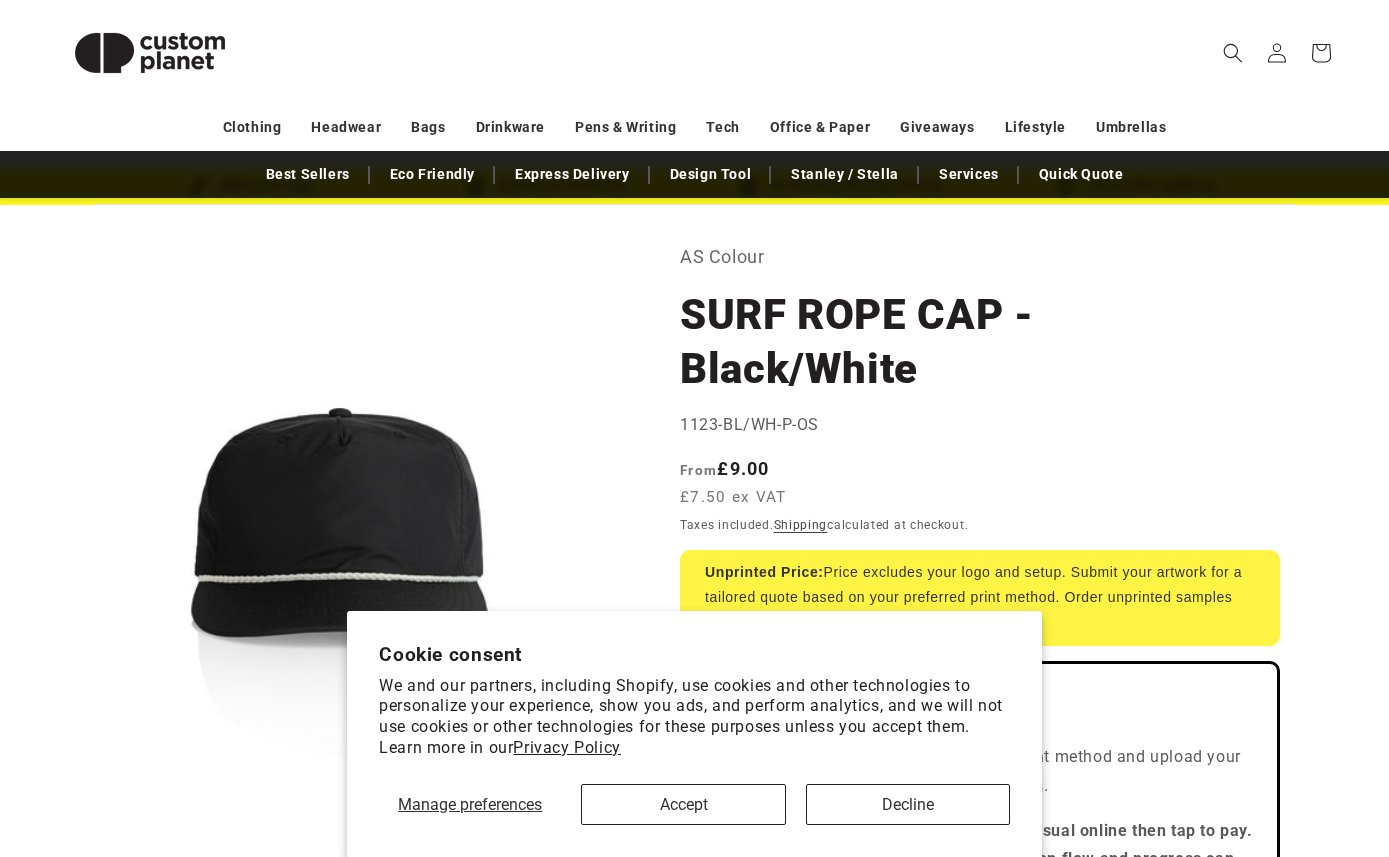 click on "Manage preferences Accept Decline" at bounding box center [694, 797] 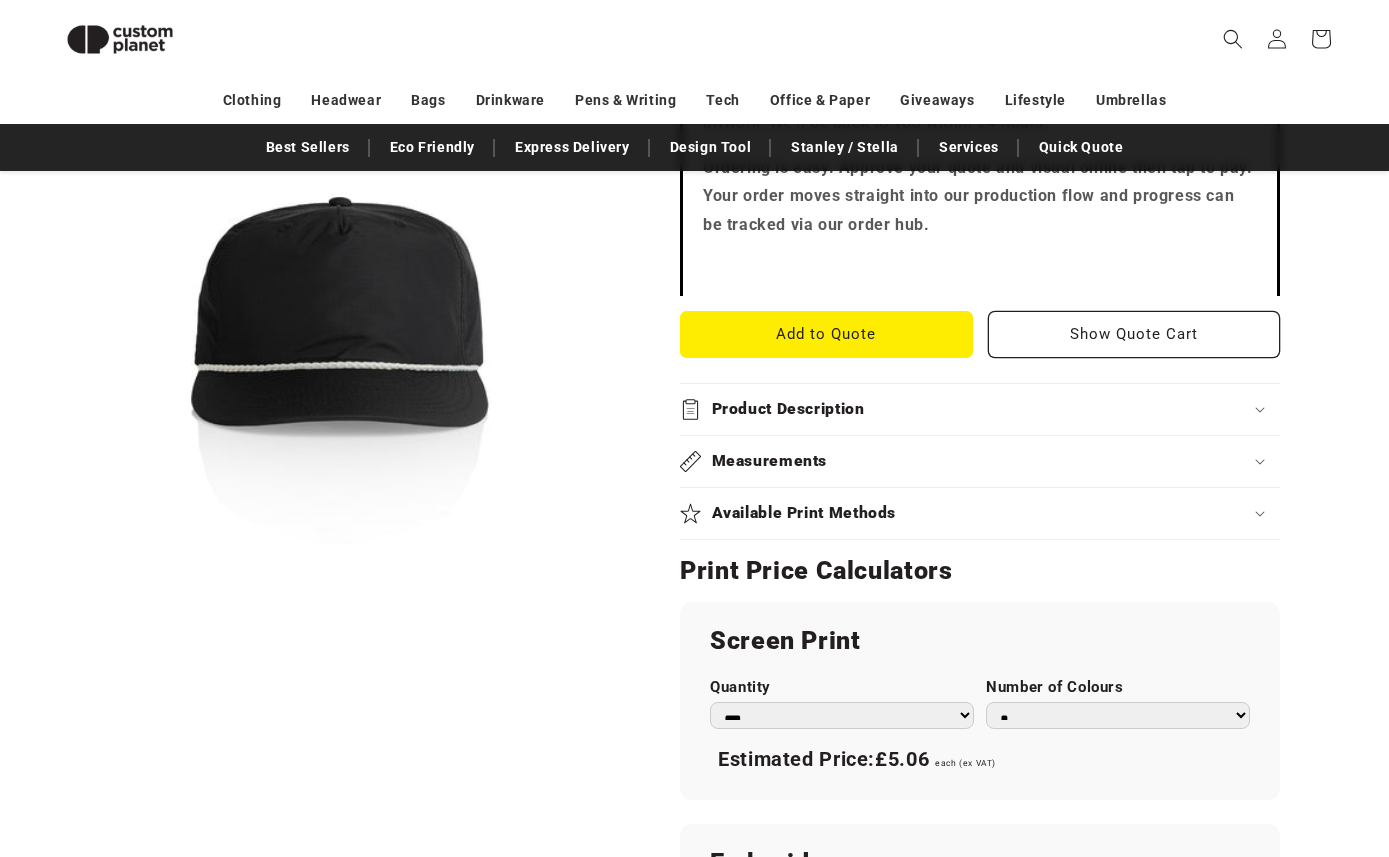 scroll, scrollTop: 721, scrollLeft: 0, axis: vertical 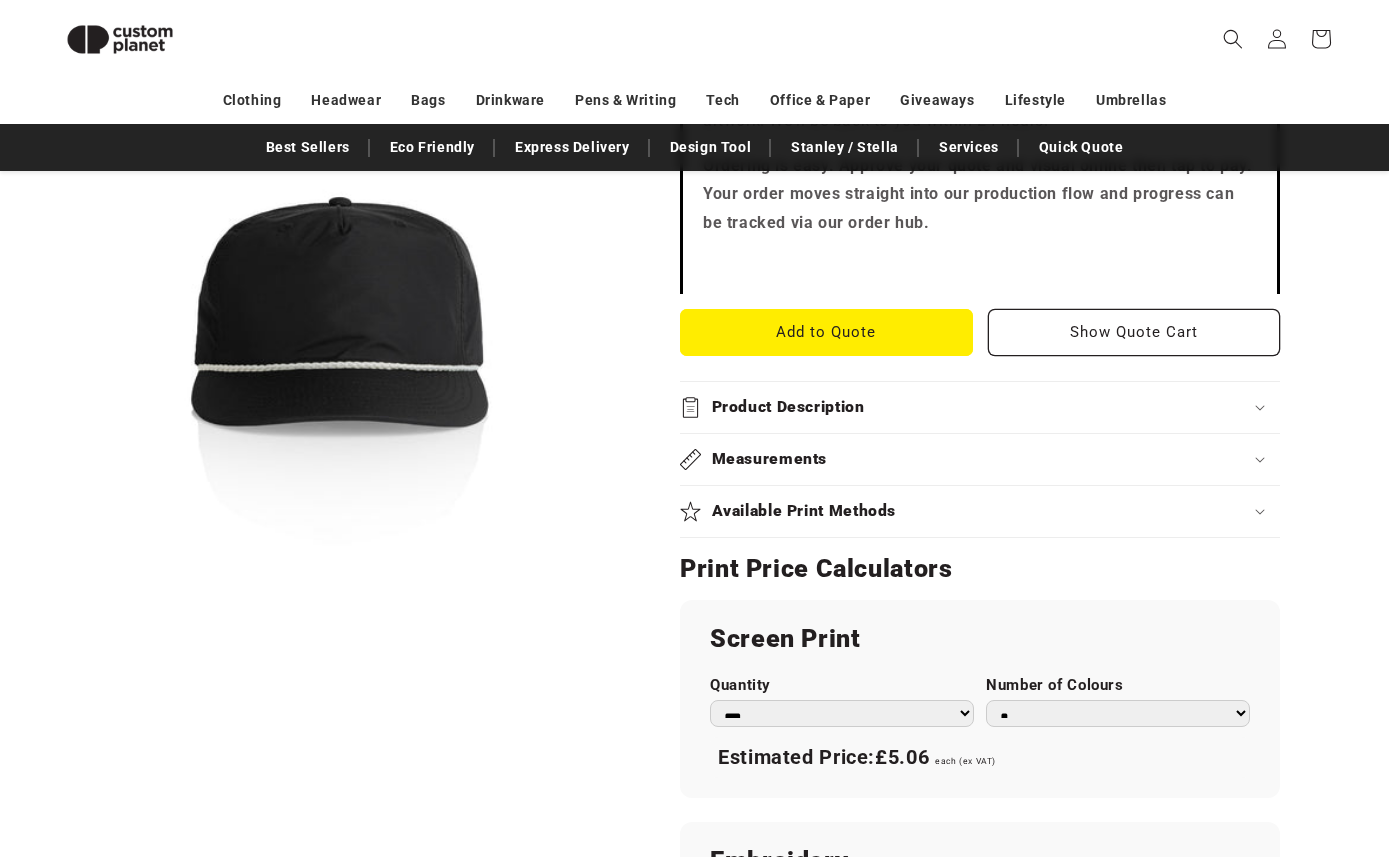 click on "Available Print Methods" at bounding box center (980, 511) 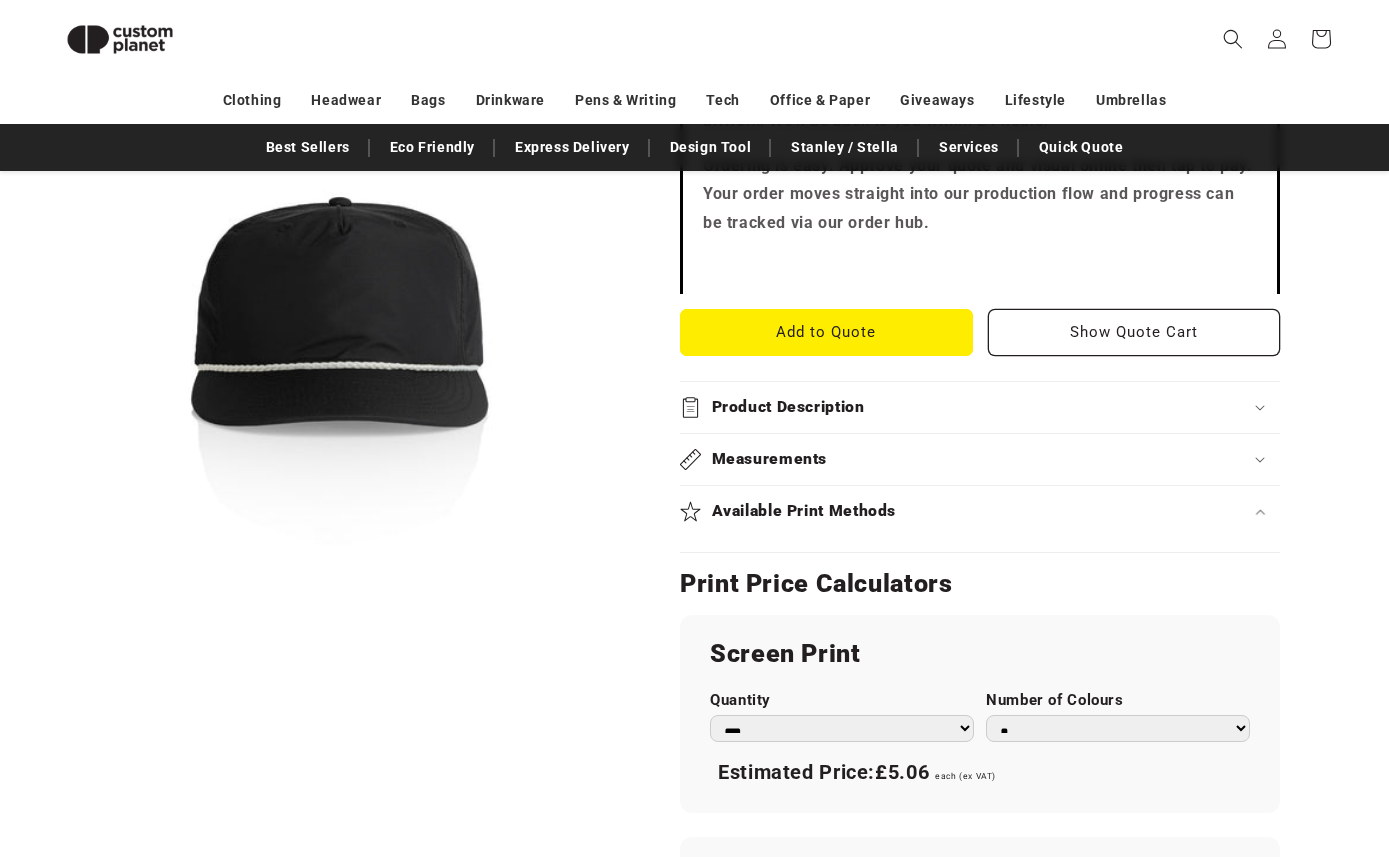 click 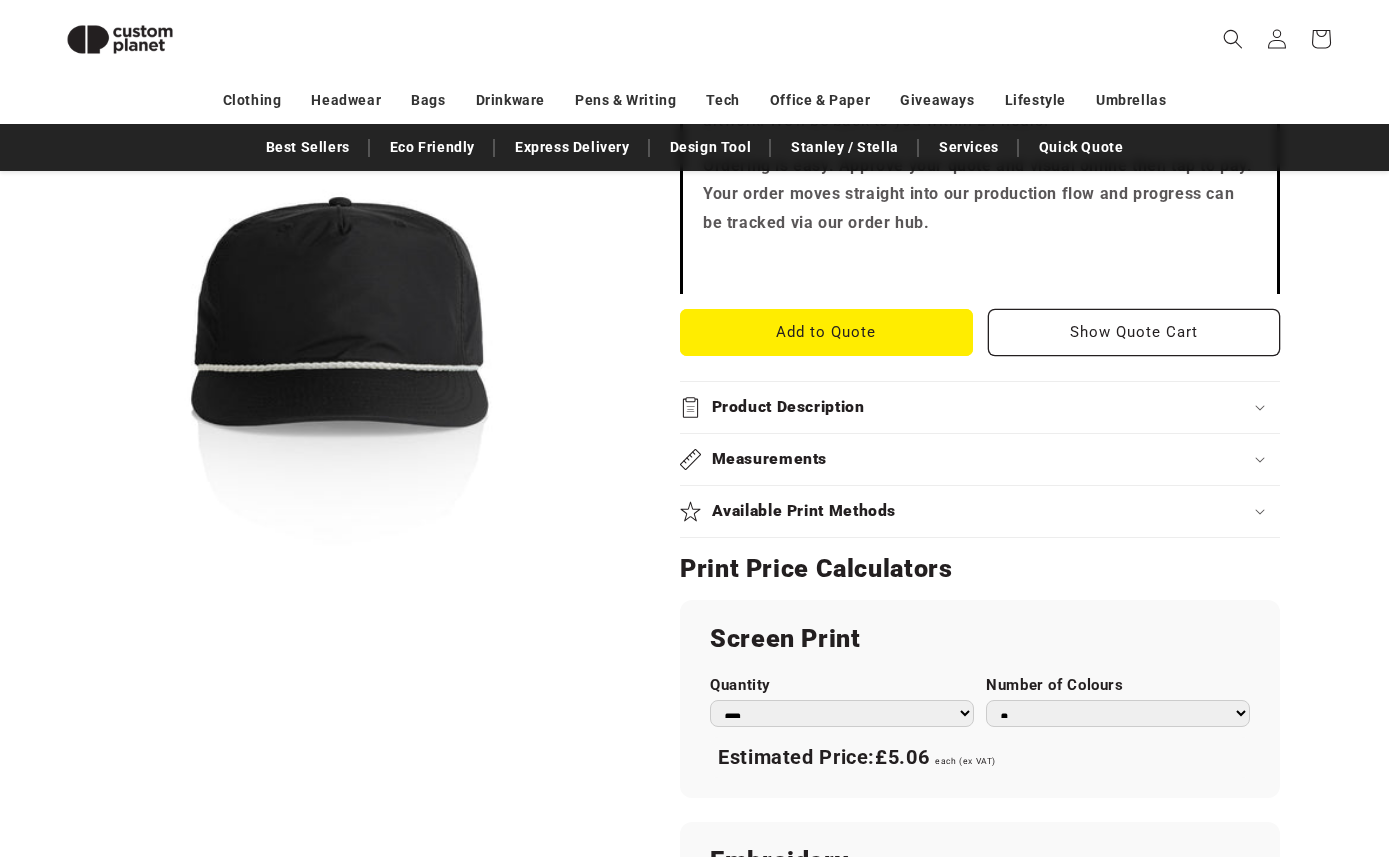 click on "Available Print Methods" at bounding box center (980, 511) 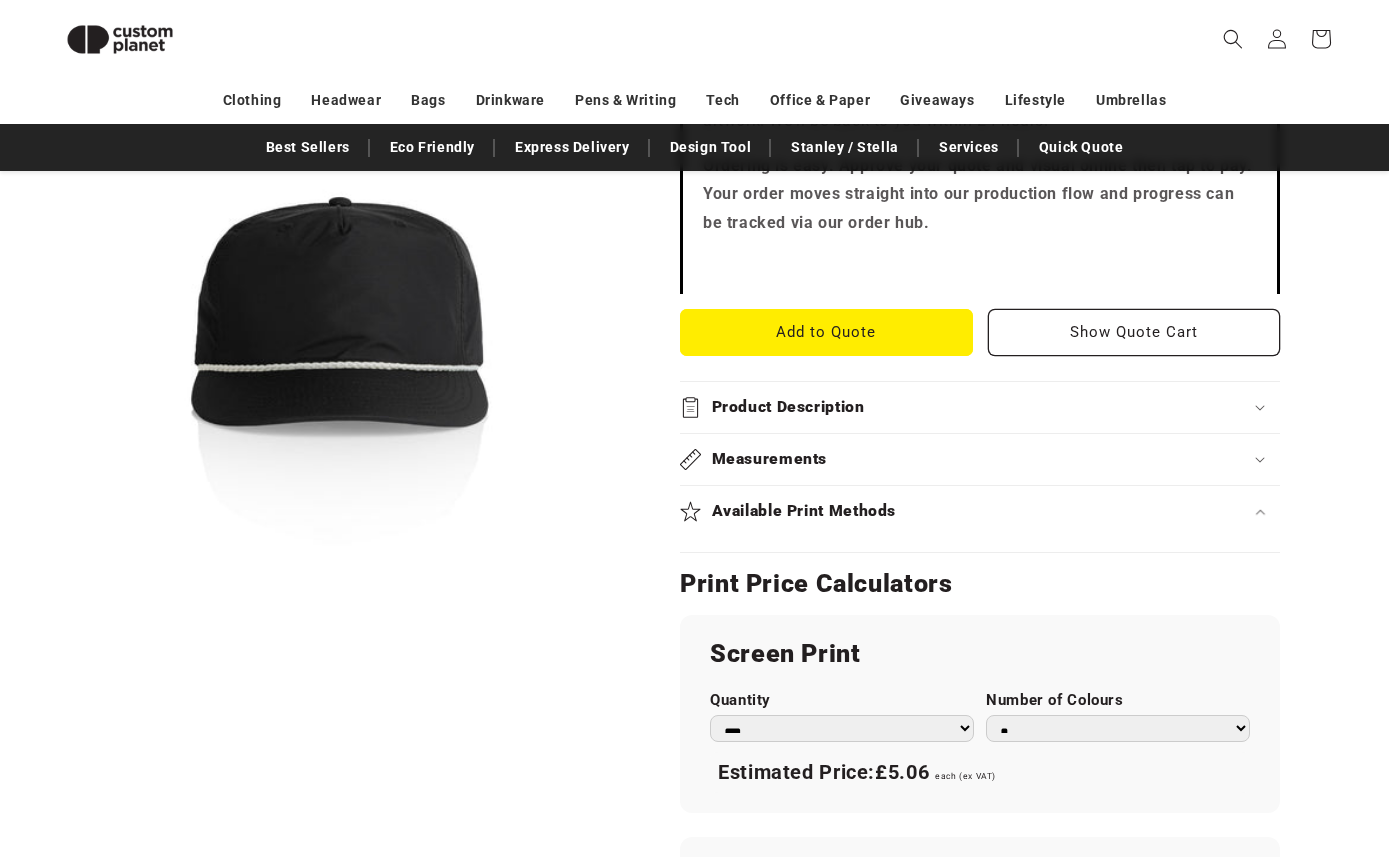 click 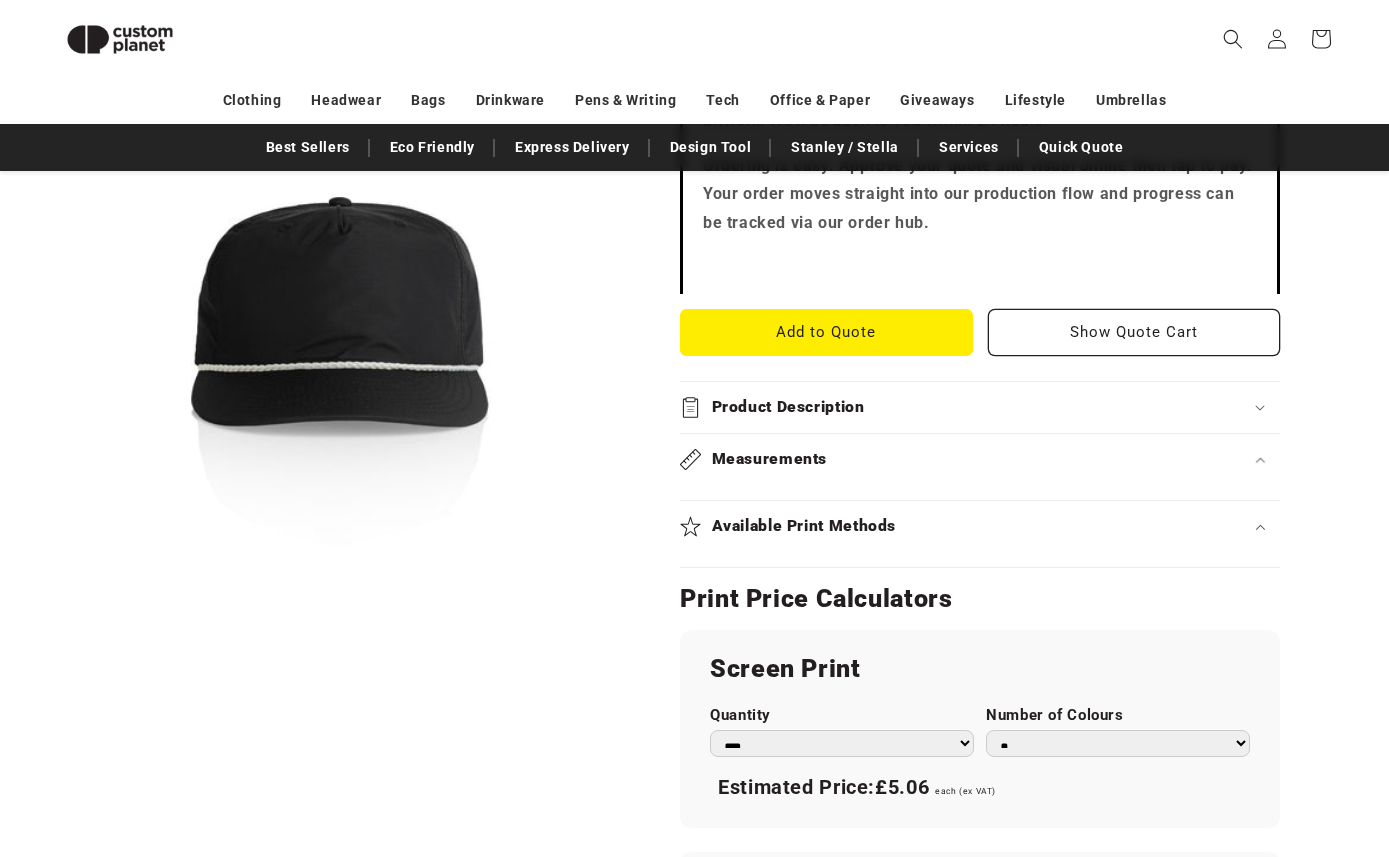 click on "Product Description" at bounding box center (980, 407) 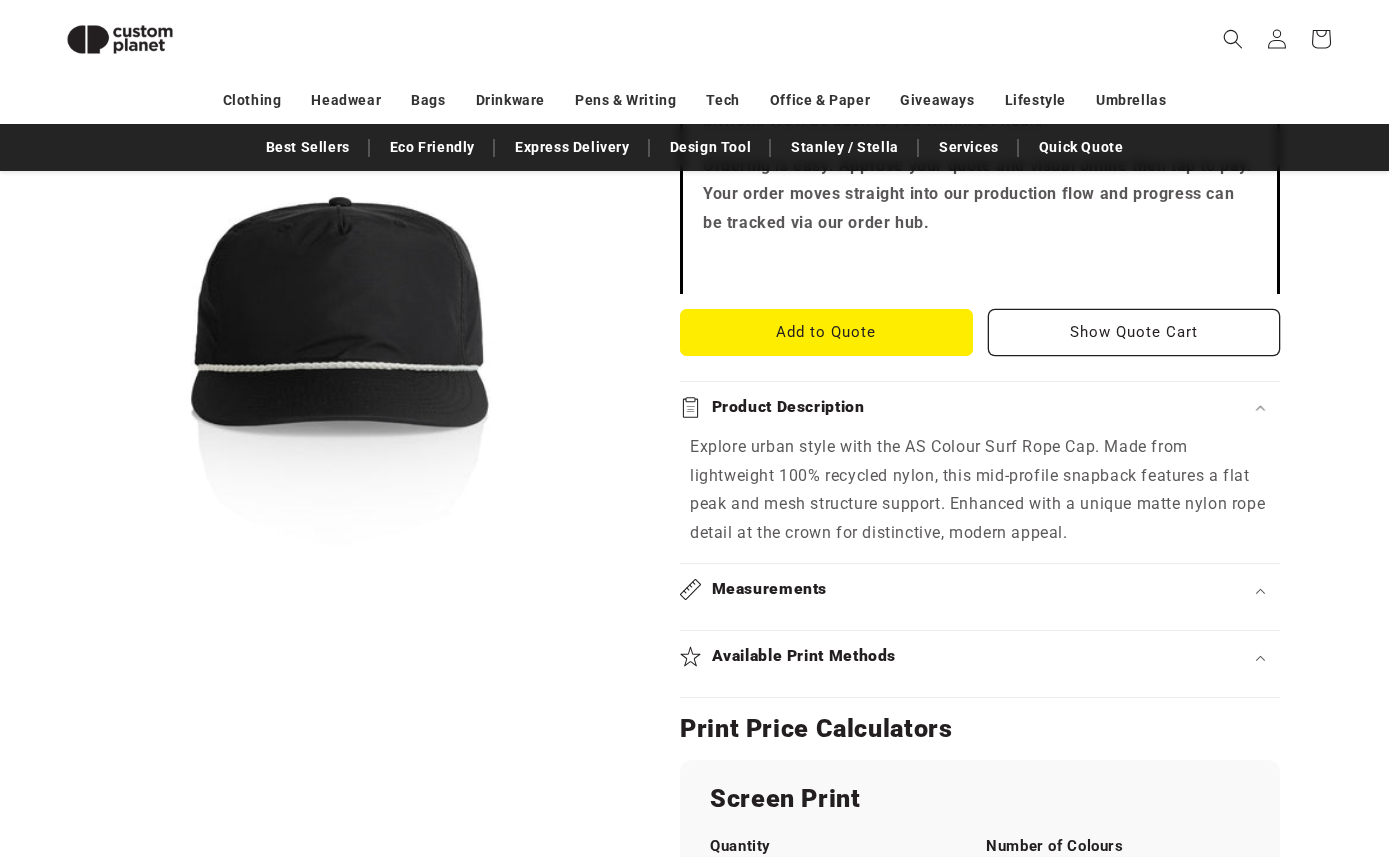 click on "Measurements" at bounding box center [980, 589] 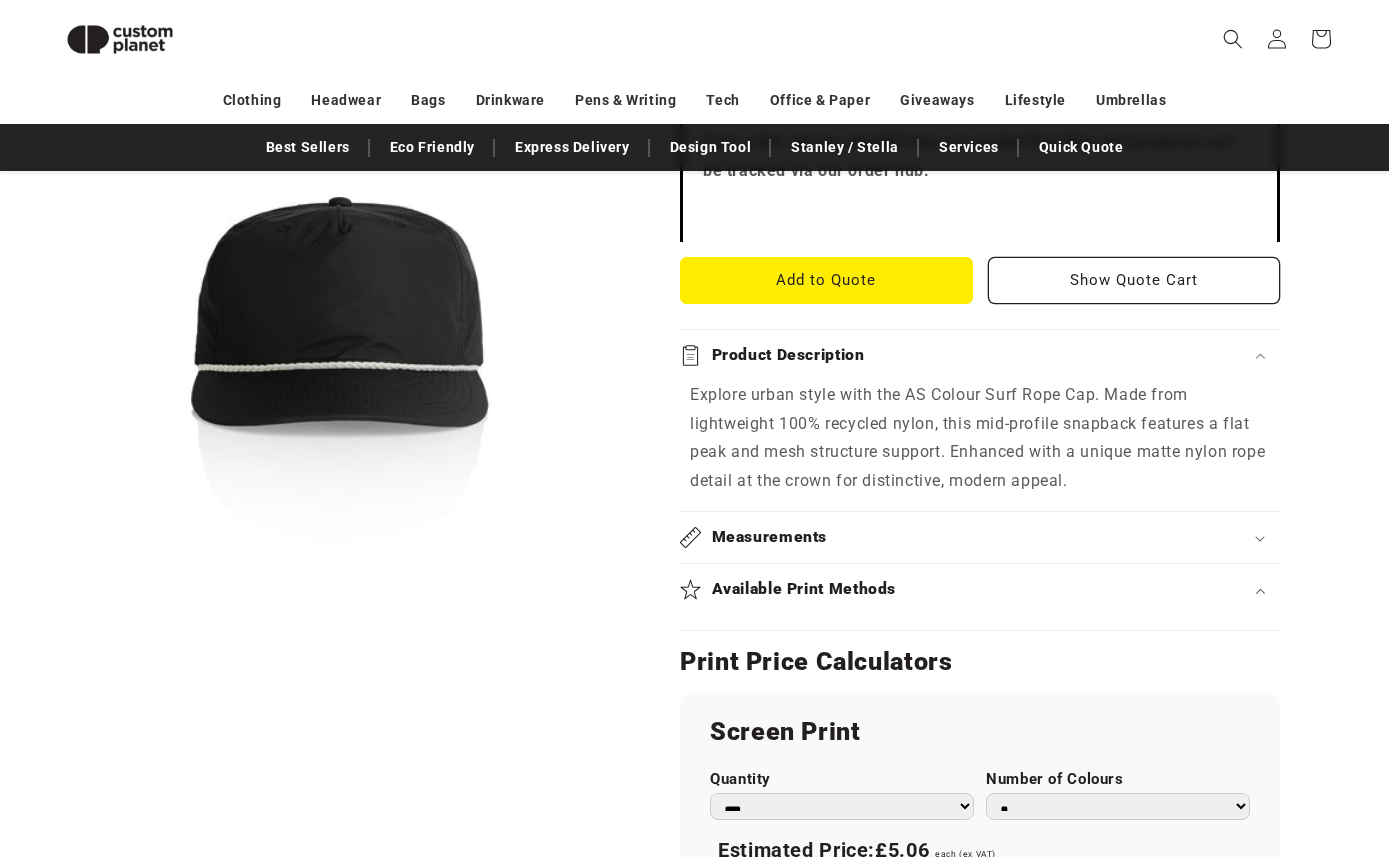 scroll, scrollTop: 938, scrollLeft: 0, axis: vertical 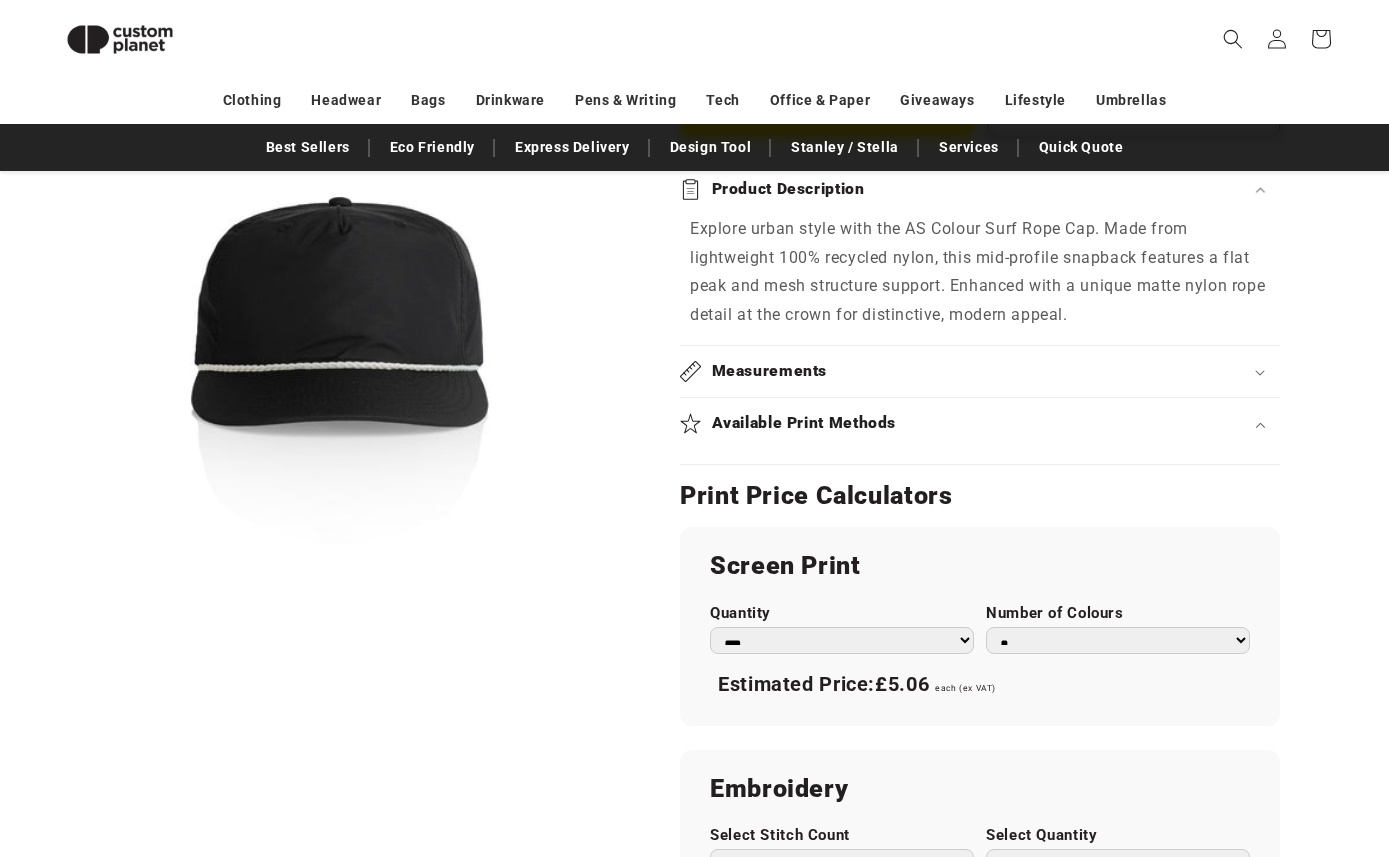 click on "Estimated Price:  £5.06   each (ex VAT)" at bounding box center (980, 686) 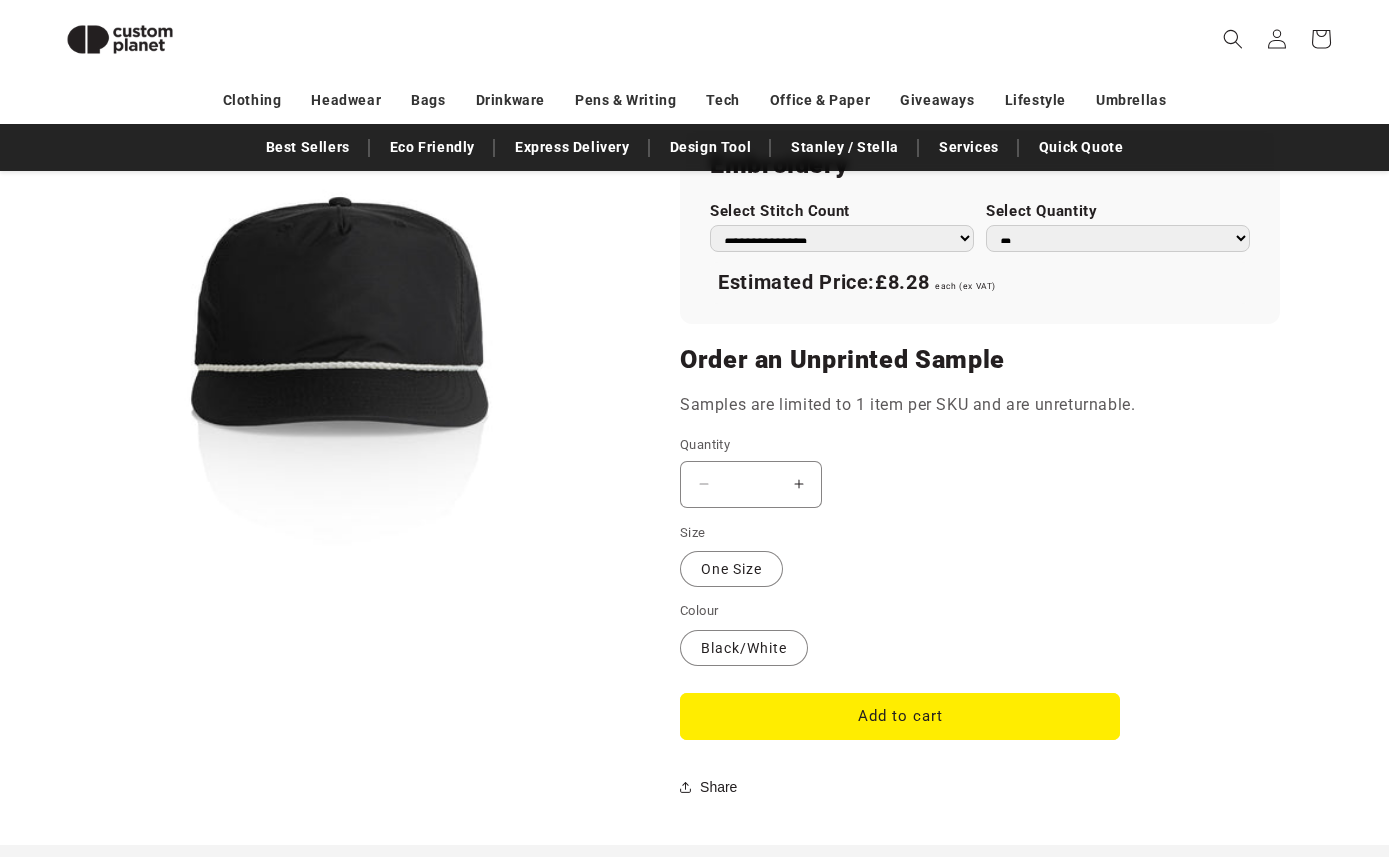 scroll, scrollTop: 1508, scrollLeft: 0, axis: vertical 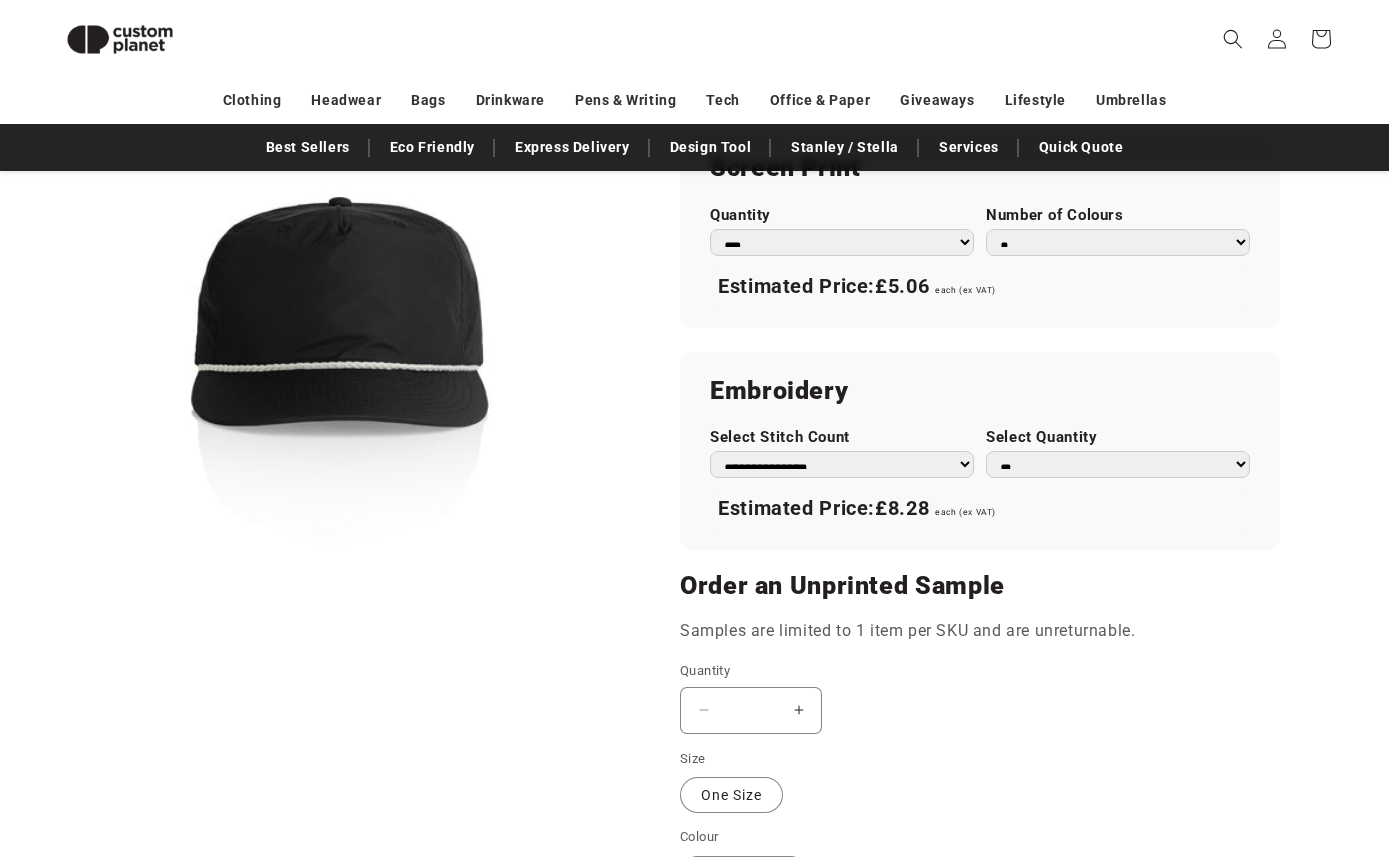 click on "**********" at bounding box center (842, 465) 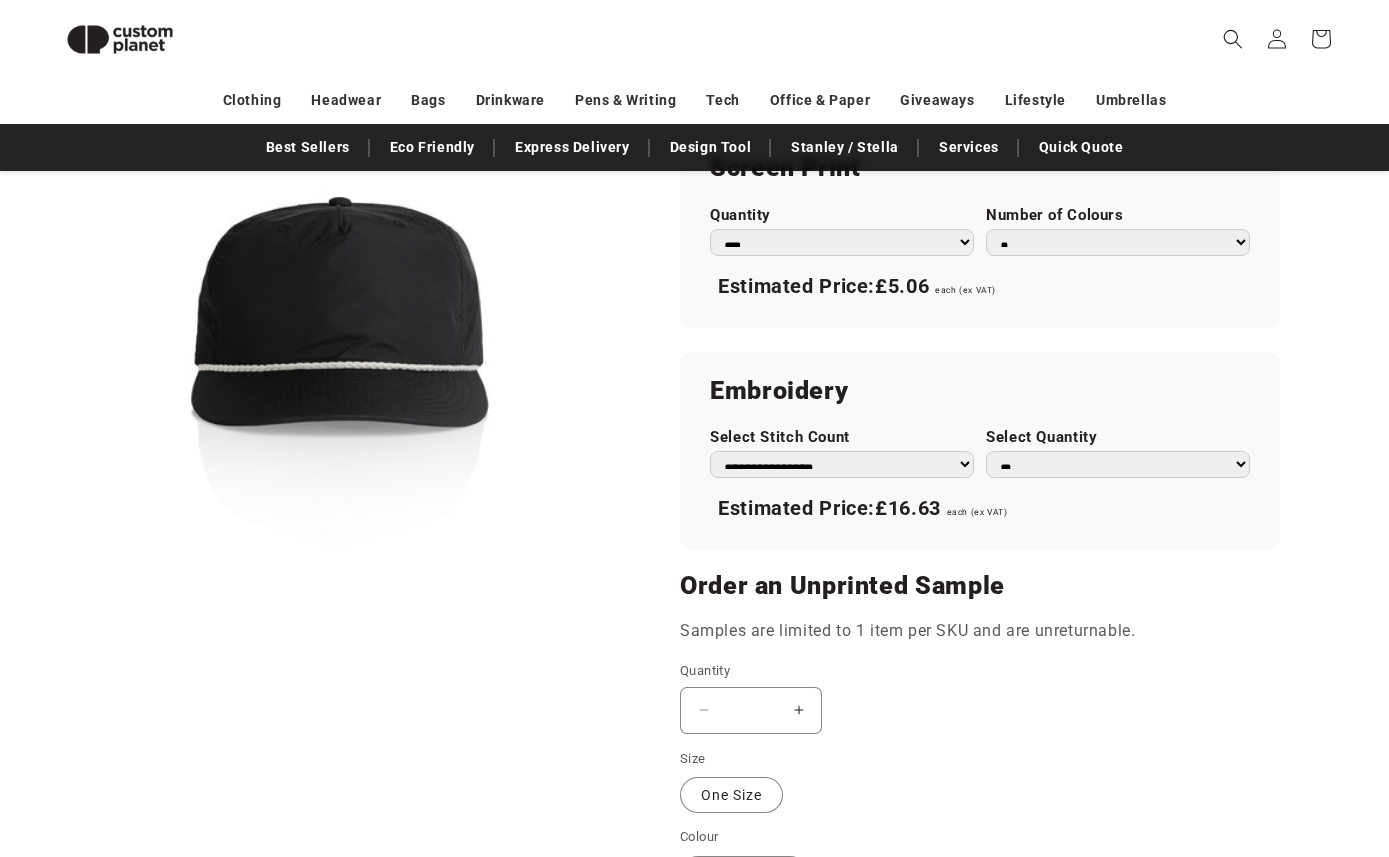 click on "**
**
***
***
***
****
****
****" at bounding box center (1118, 464) 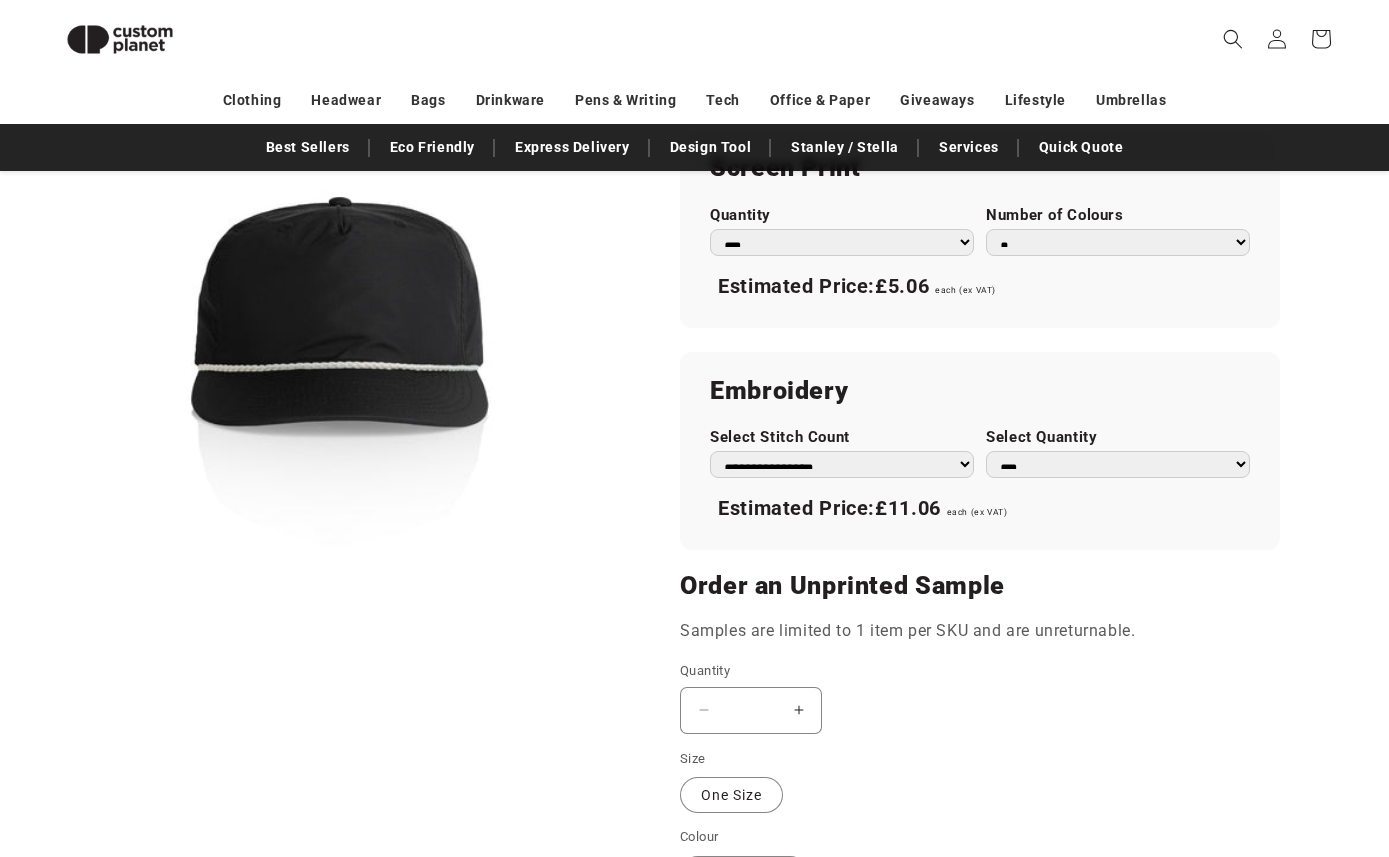 click on "**
**
***
***
***
****
****
****" at bounding box center (1118, 464) 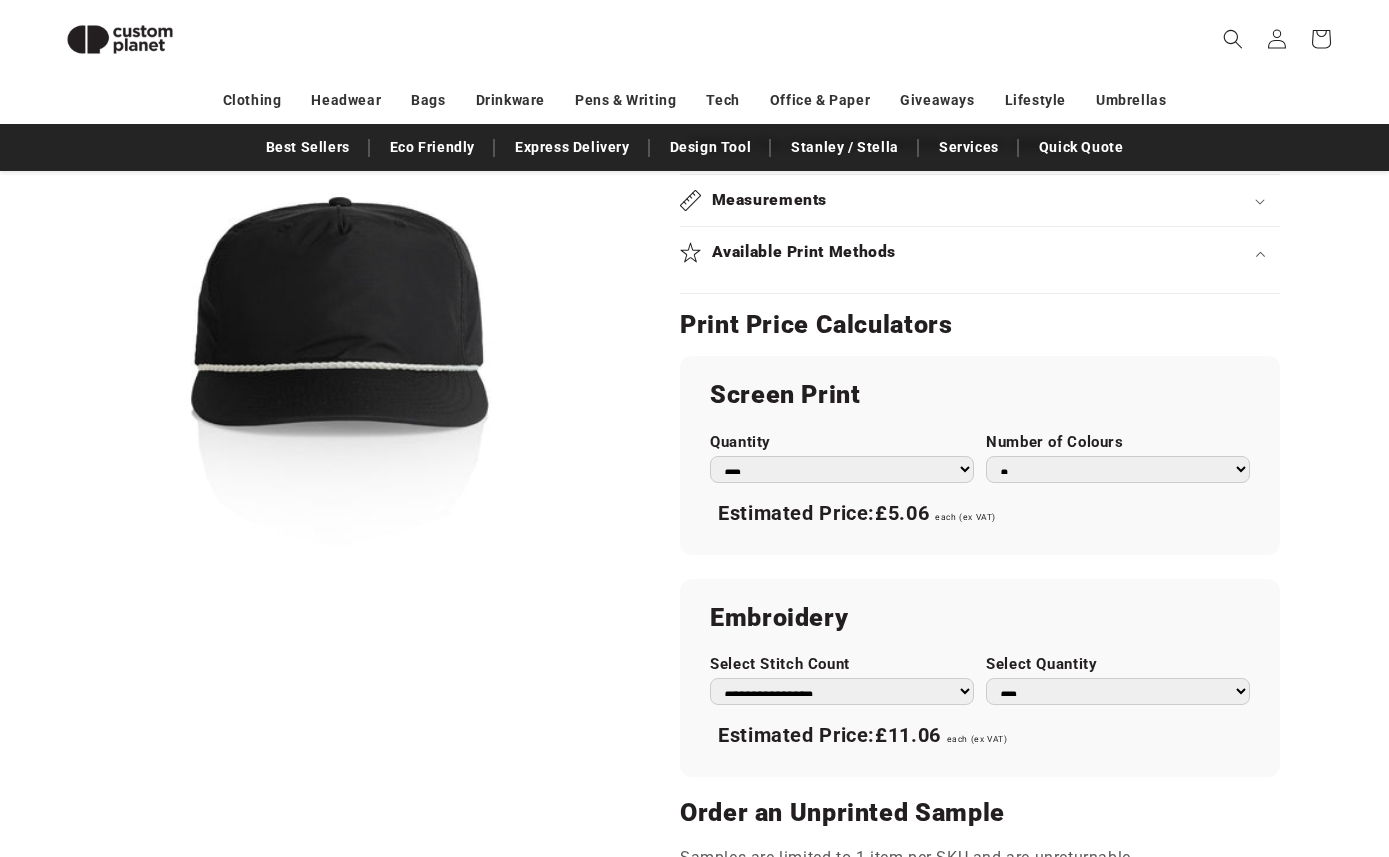 scroll, scrollTop: 1097, scrollLeft: 0, axis: vertical 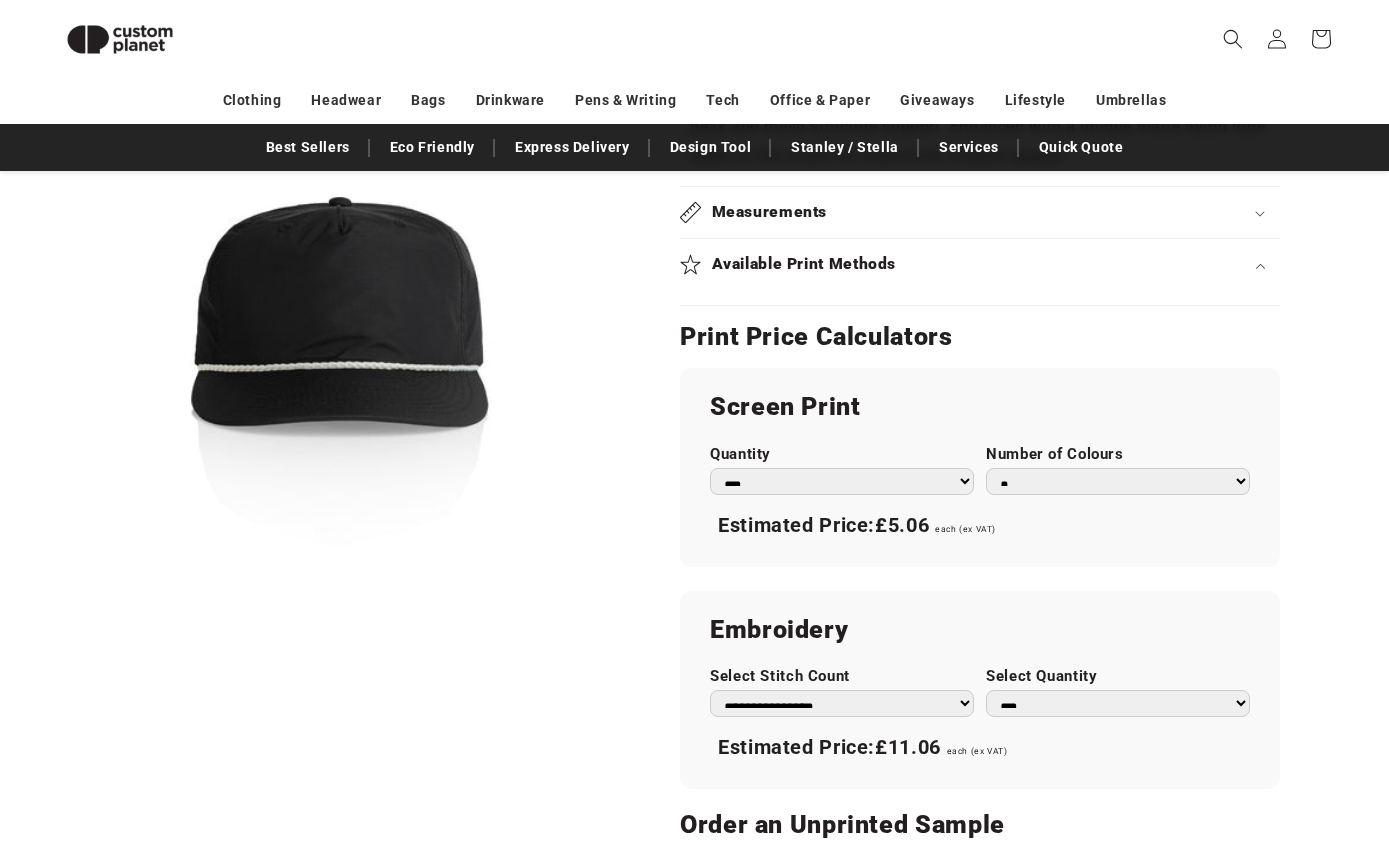 click on "**
**
***
***
***
****
****
****" at bounding box center (1118, 704) 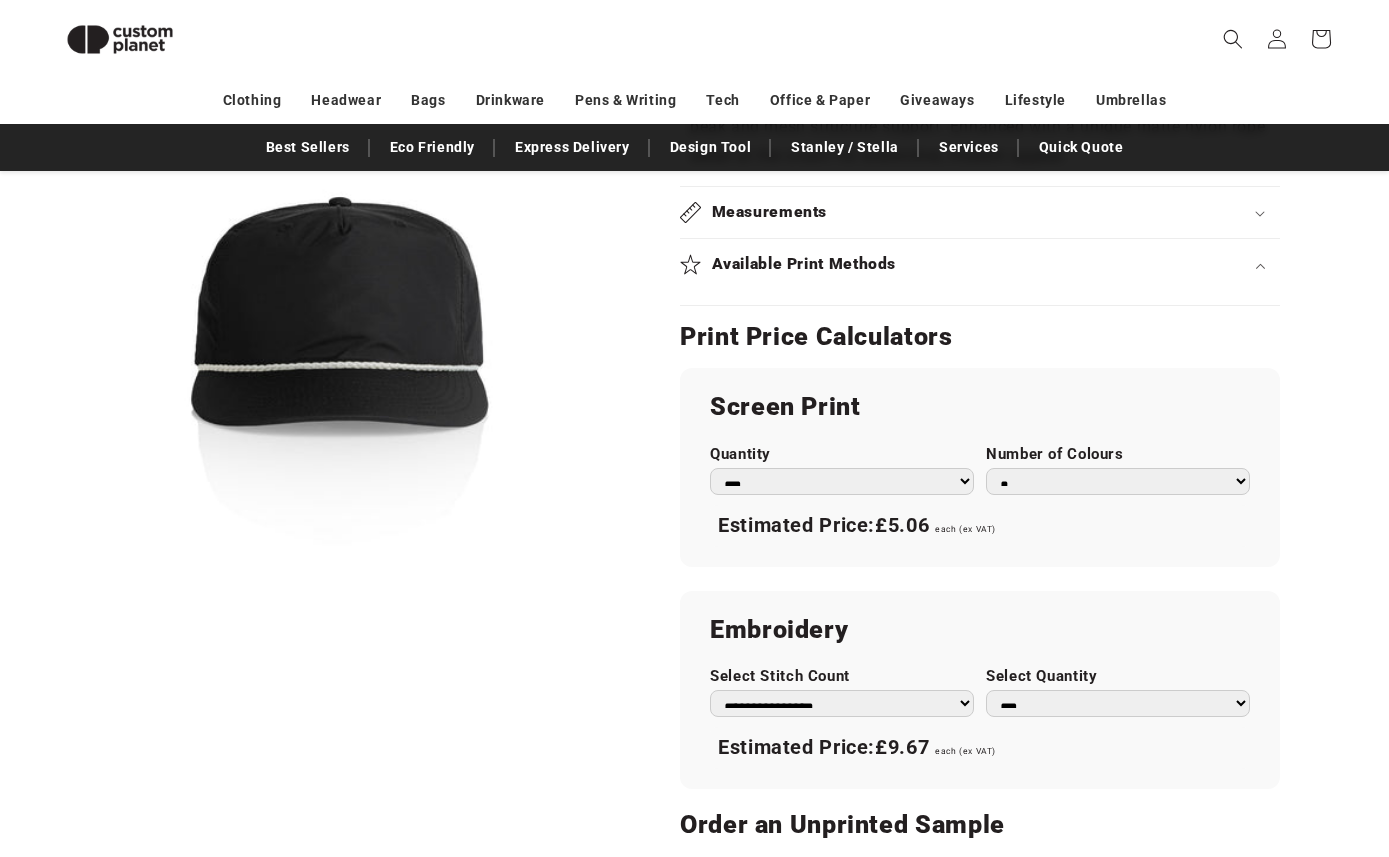 click on "**********" at bounding box center [980, 578] 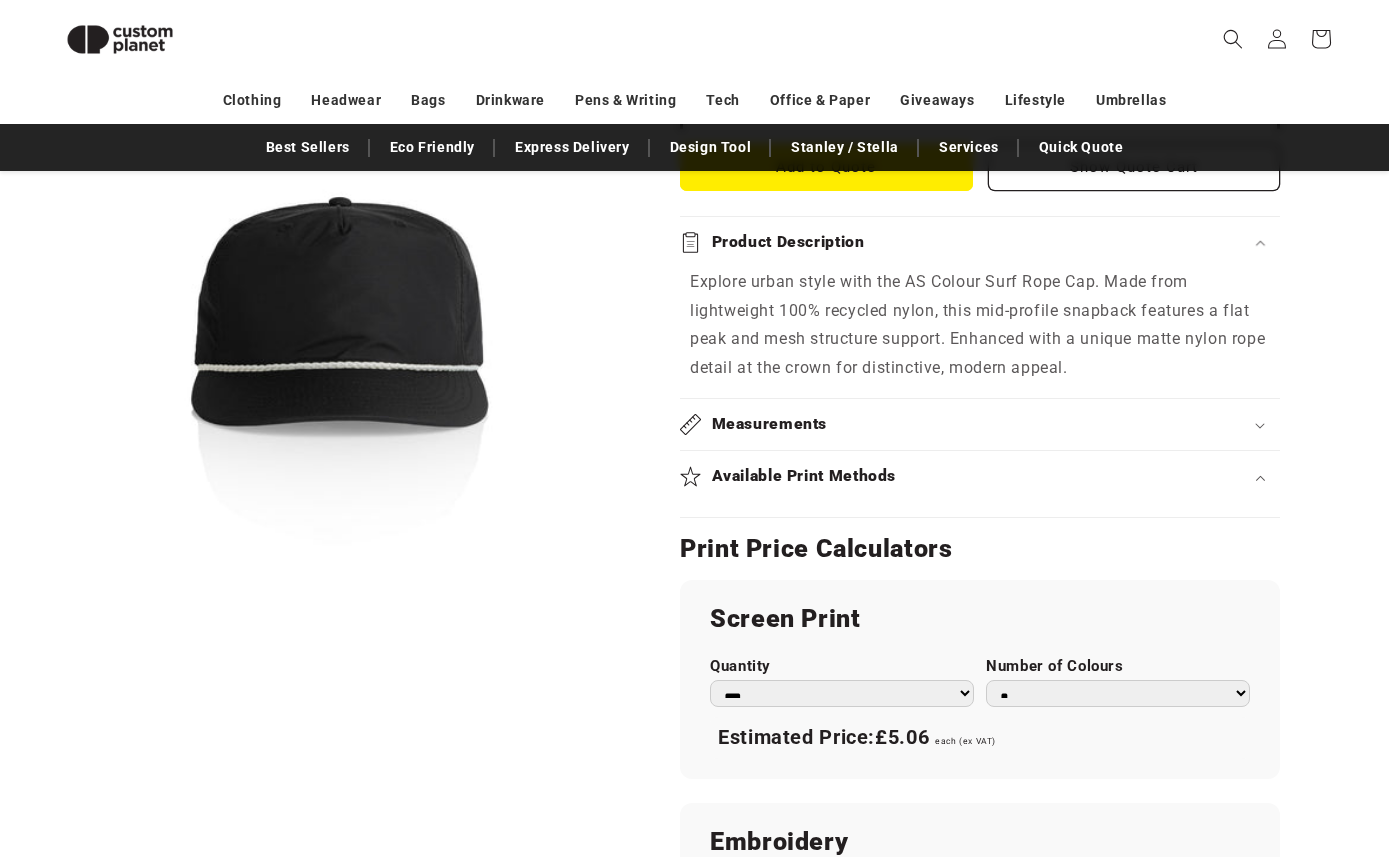 scroll, scrollTop: 697, scrollLeft: 0, axis: vertical 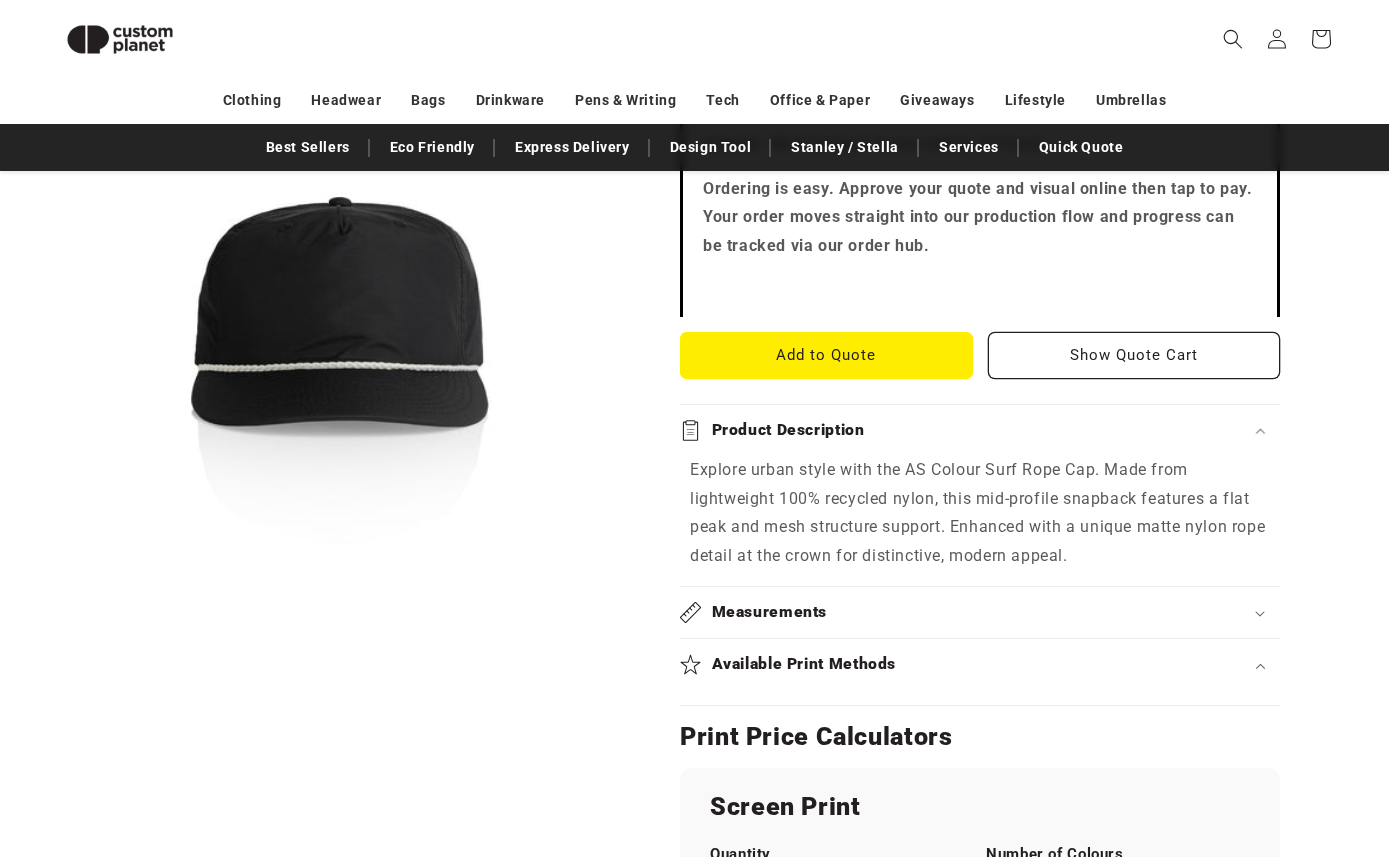 click on "Measurements" at bounding box center (980, 613) 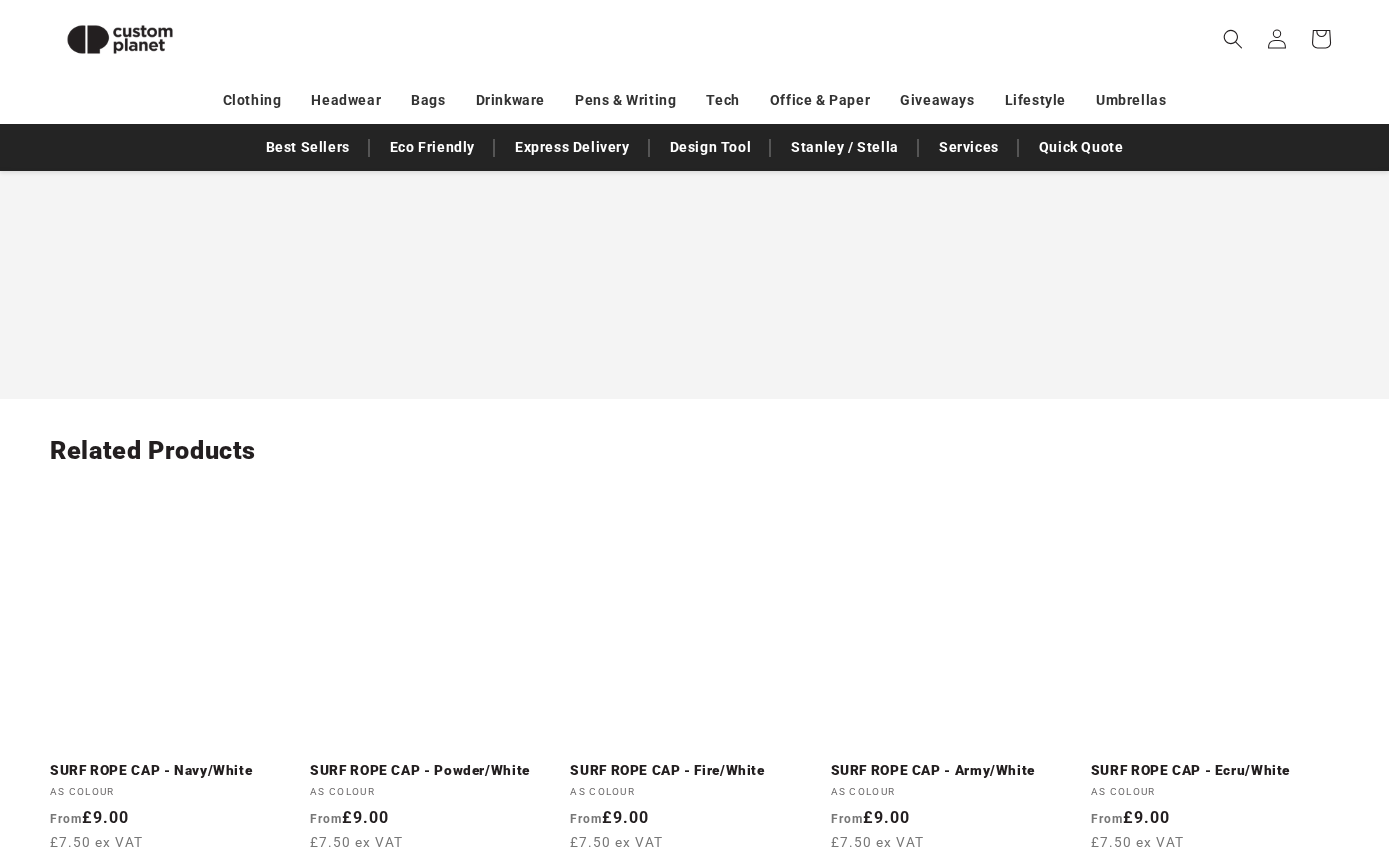 scroll, scrollTop: 2267, scrollLeft: 0, axis: vertical 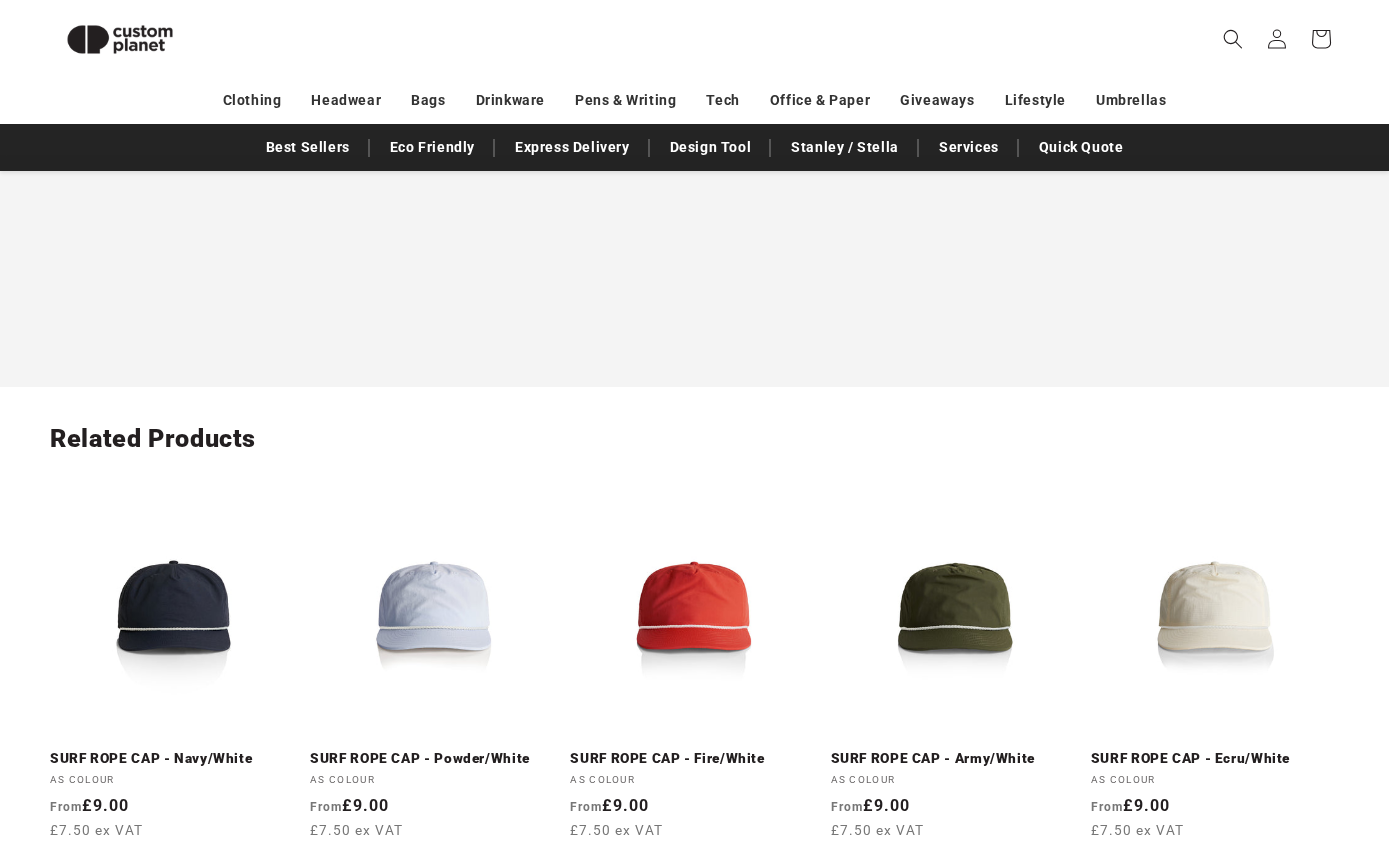 click on "SURF ROPE CAP - Navy/White" at bounding box center (174, 760) 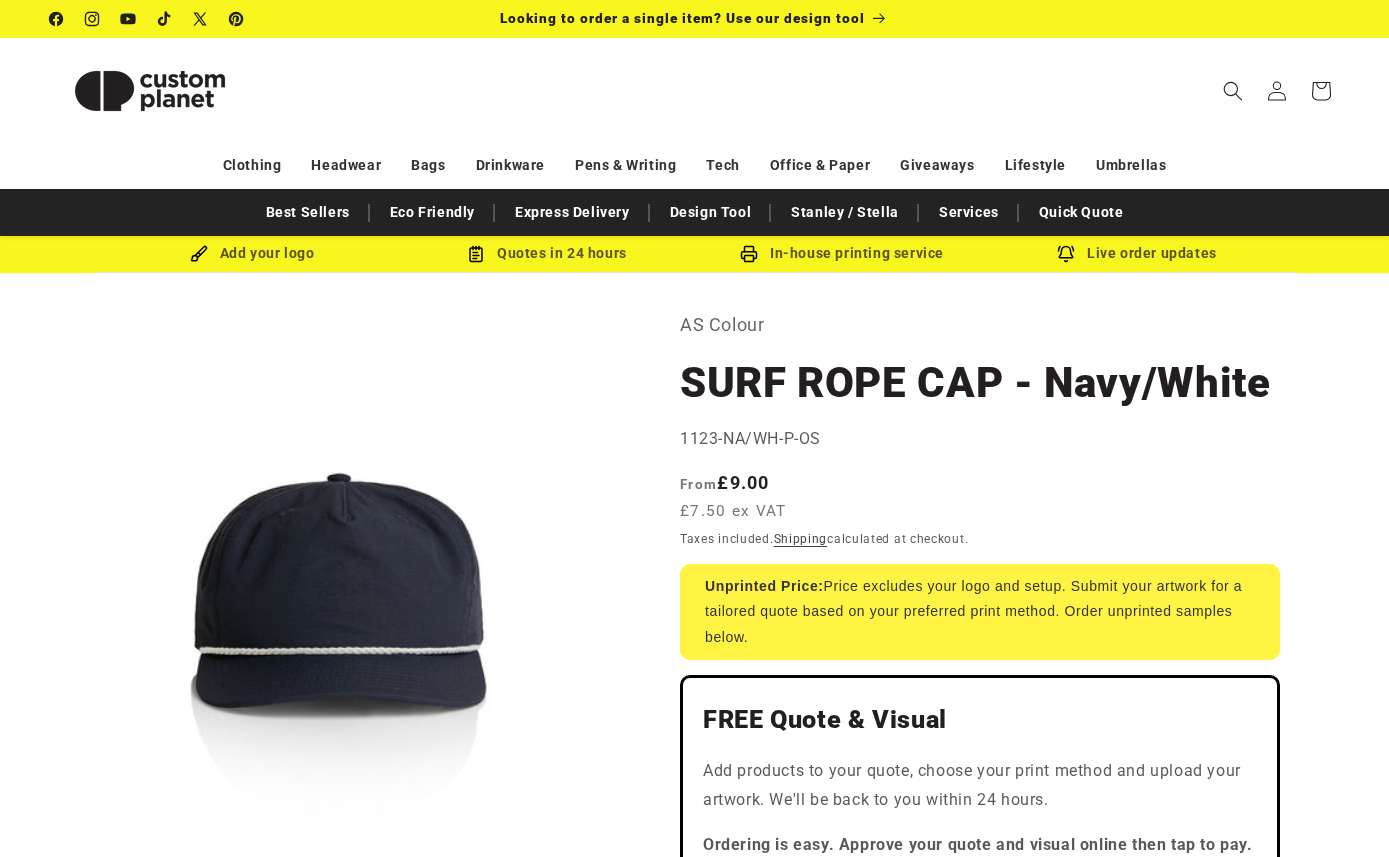 scroll, scrollTop: 0, scrollLeft: 0, axis: both 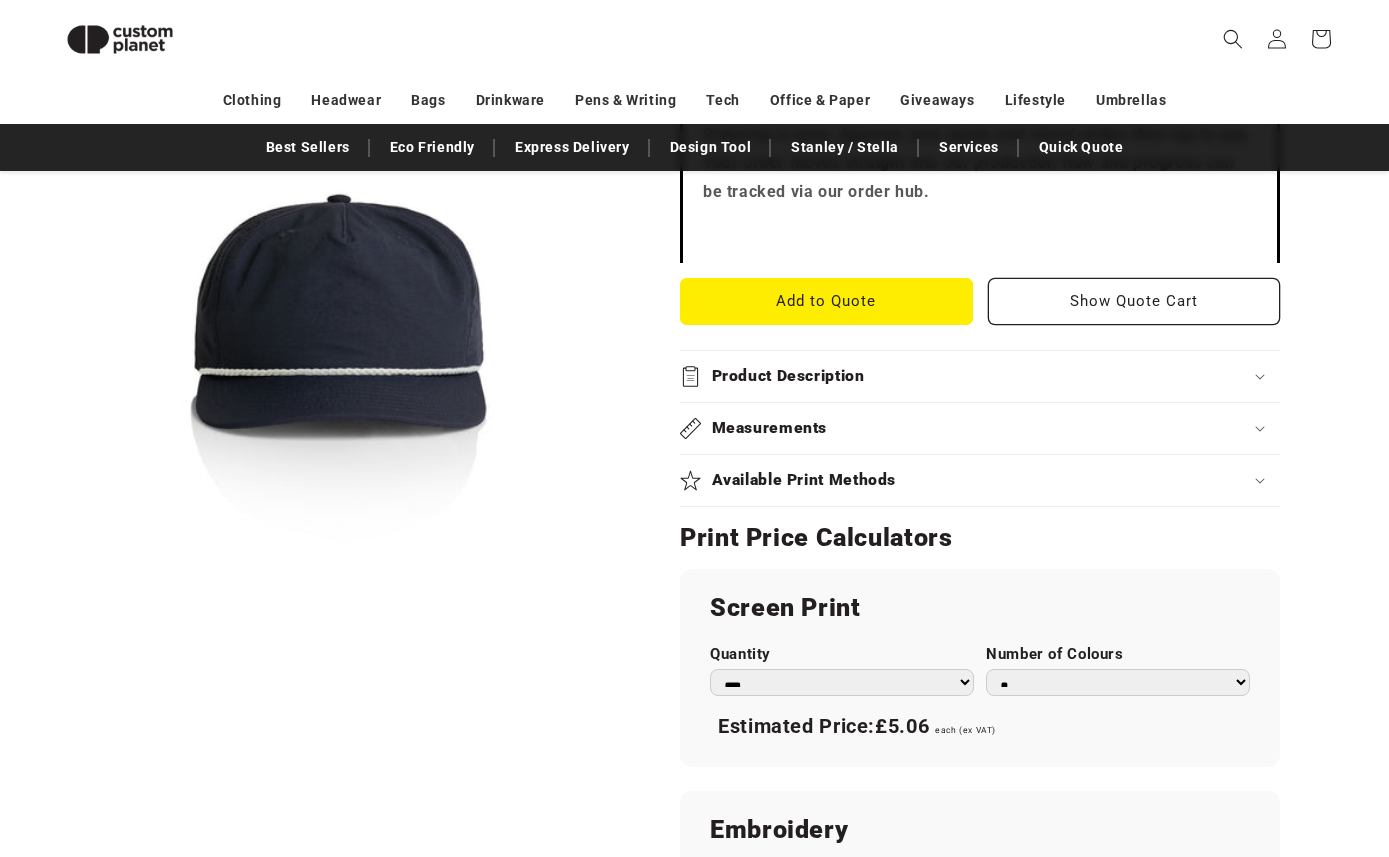 click on "Available Print Methods" at bounding box center (980, 480) 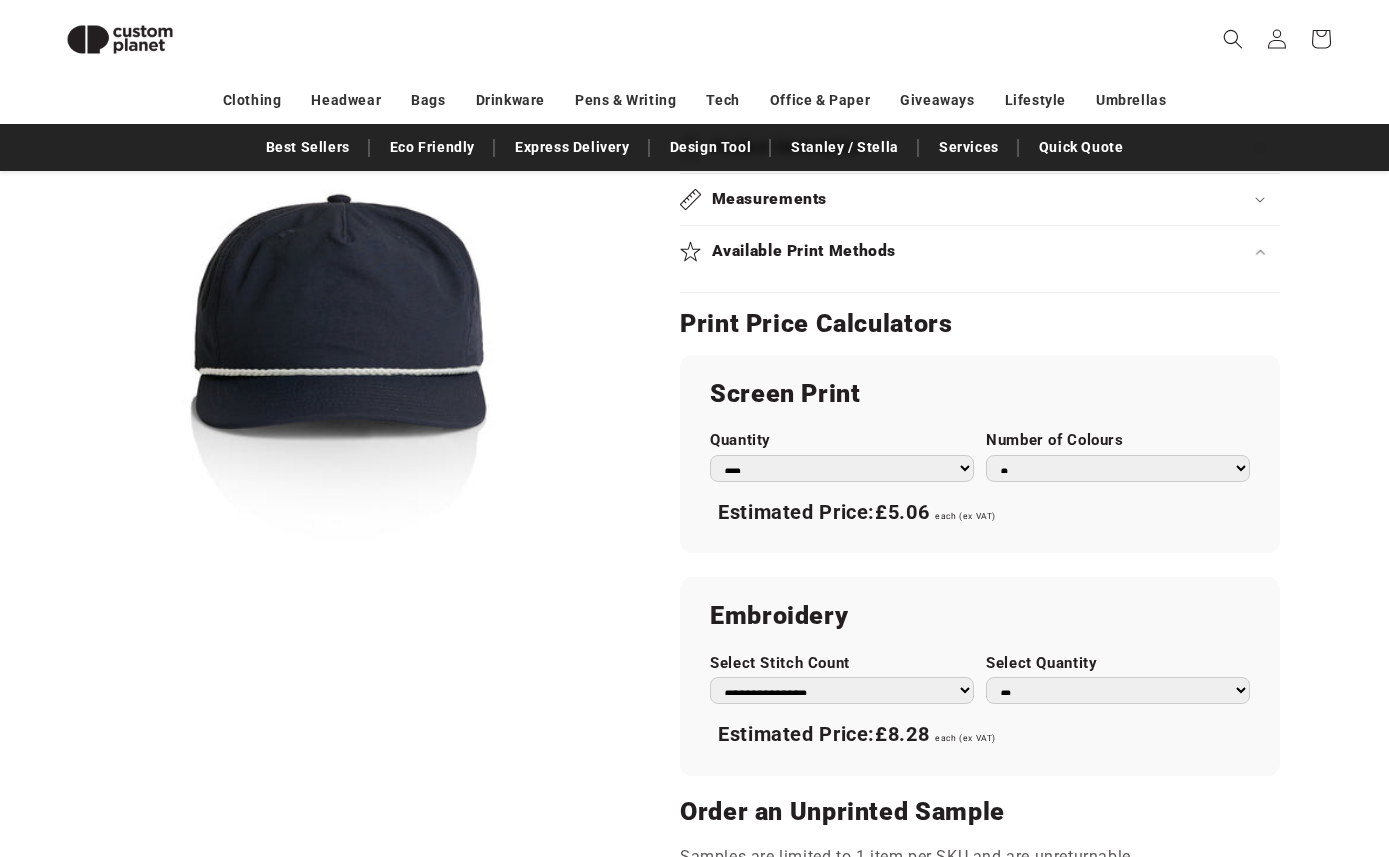 click on "Screen Print
Quantity
***
***
***
****
****
****
*****
*****
Number of Colours
*
*
*
*
*
*
*
Estimated Price:  £5.06   each (ex VAT)" at bounding box center (980, 454) 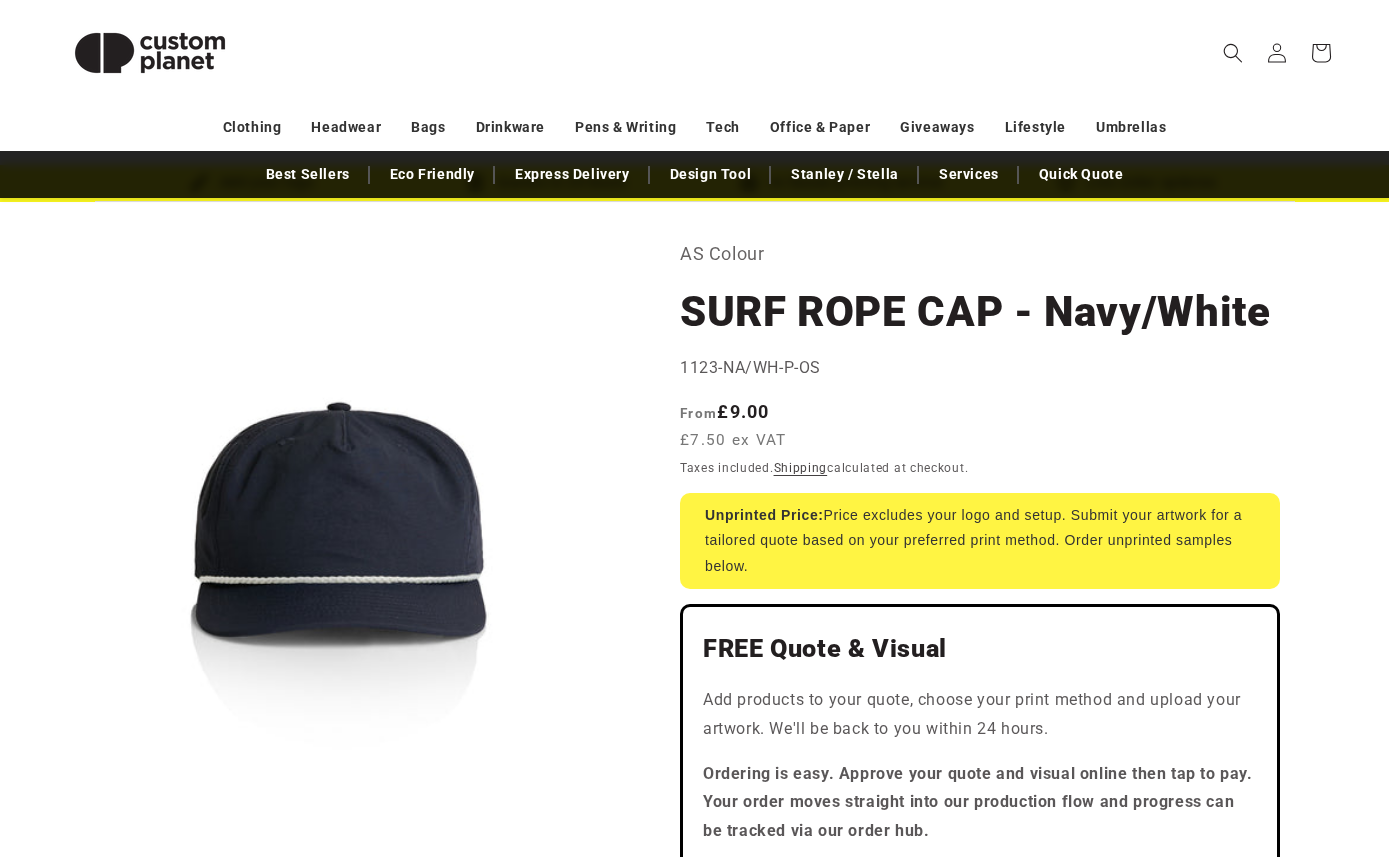 scroll, scrollTop: 20, scrollLeft: 0, axis: vertical 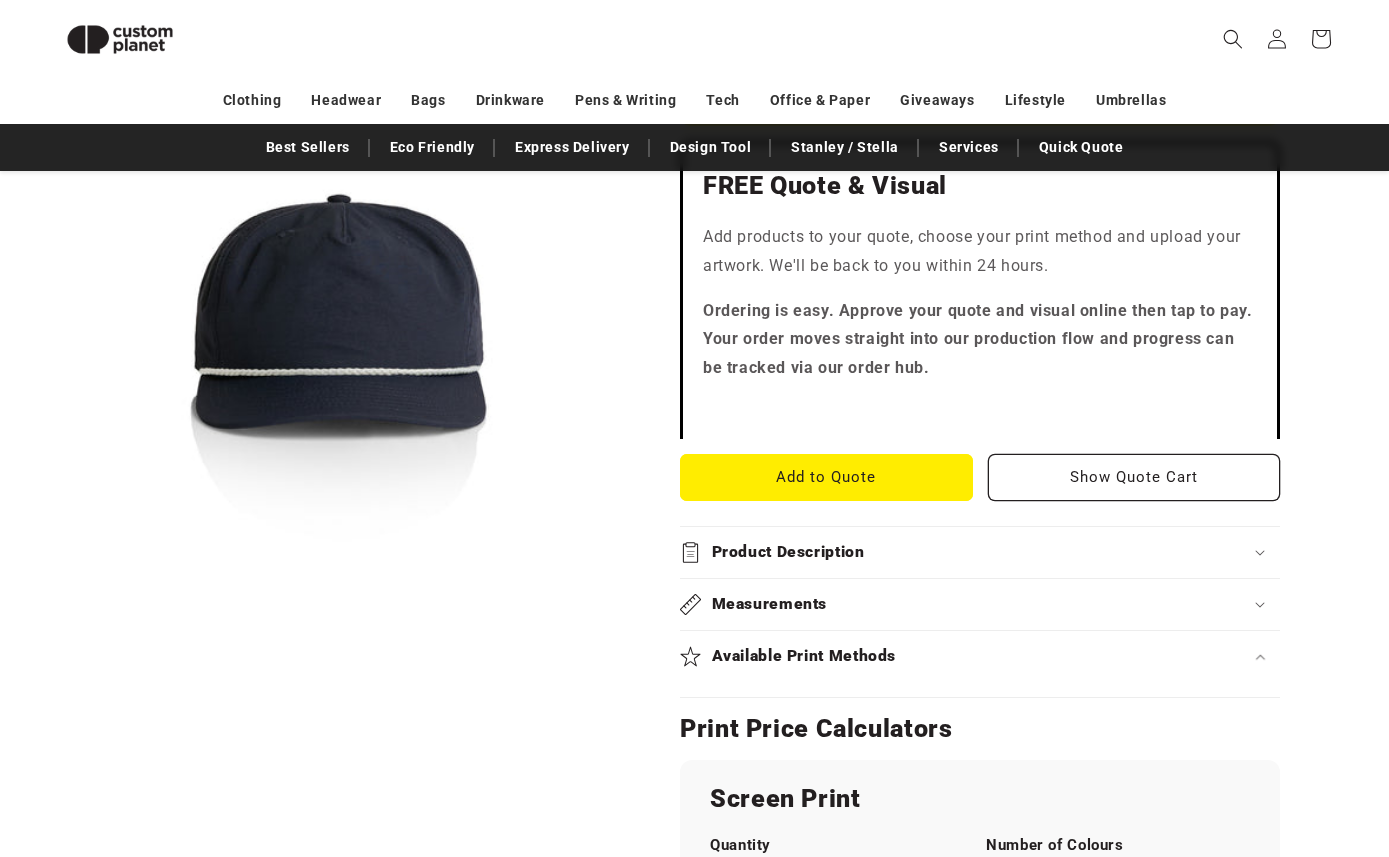 click on "Add to Quote" 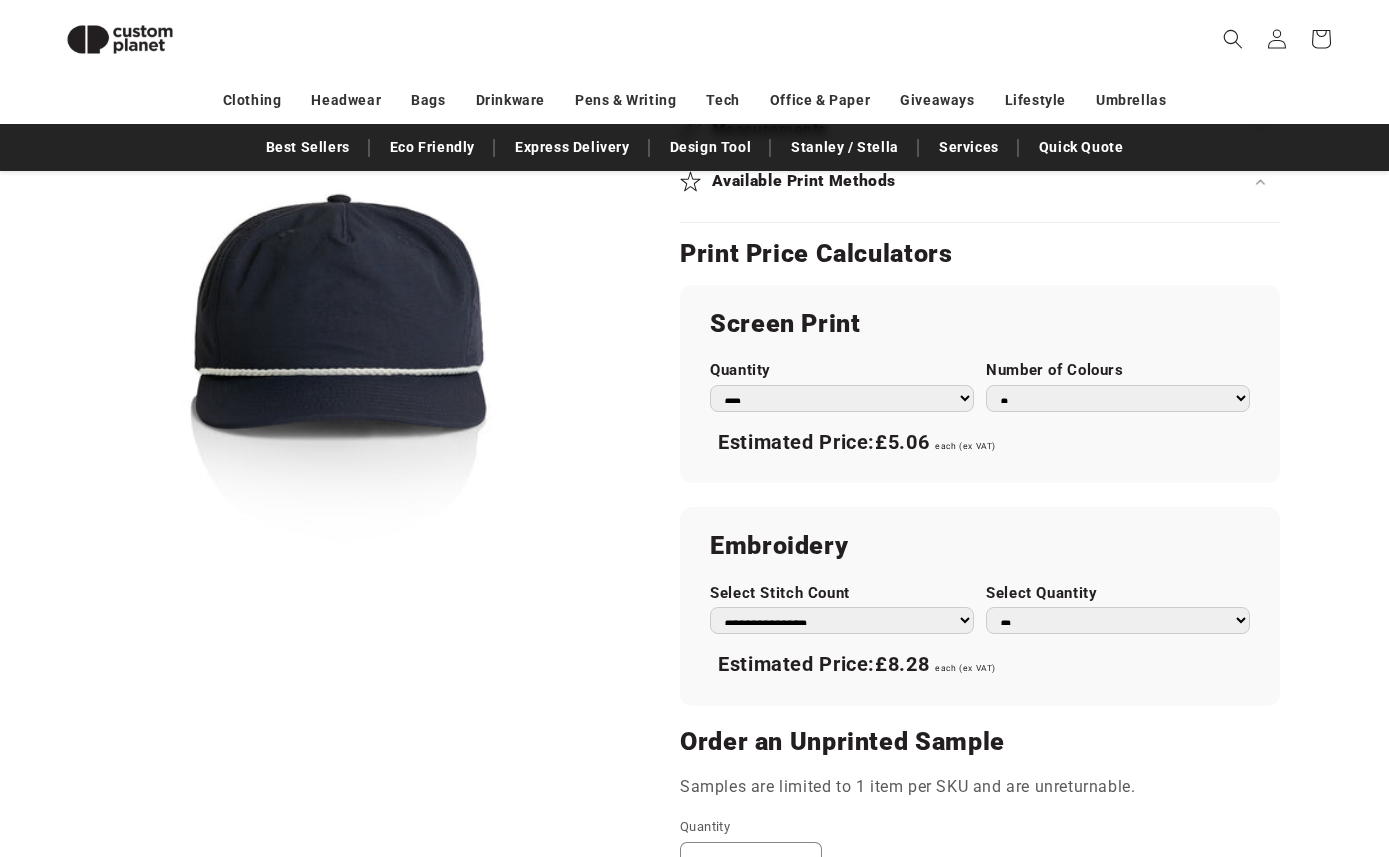 scroll, scrollTop: 766, scrollLeft: 0, axis: vertical 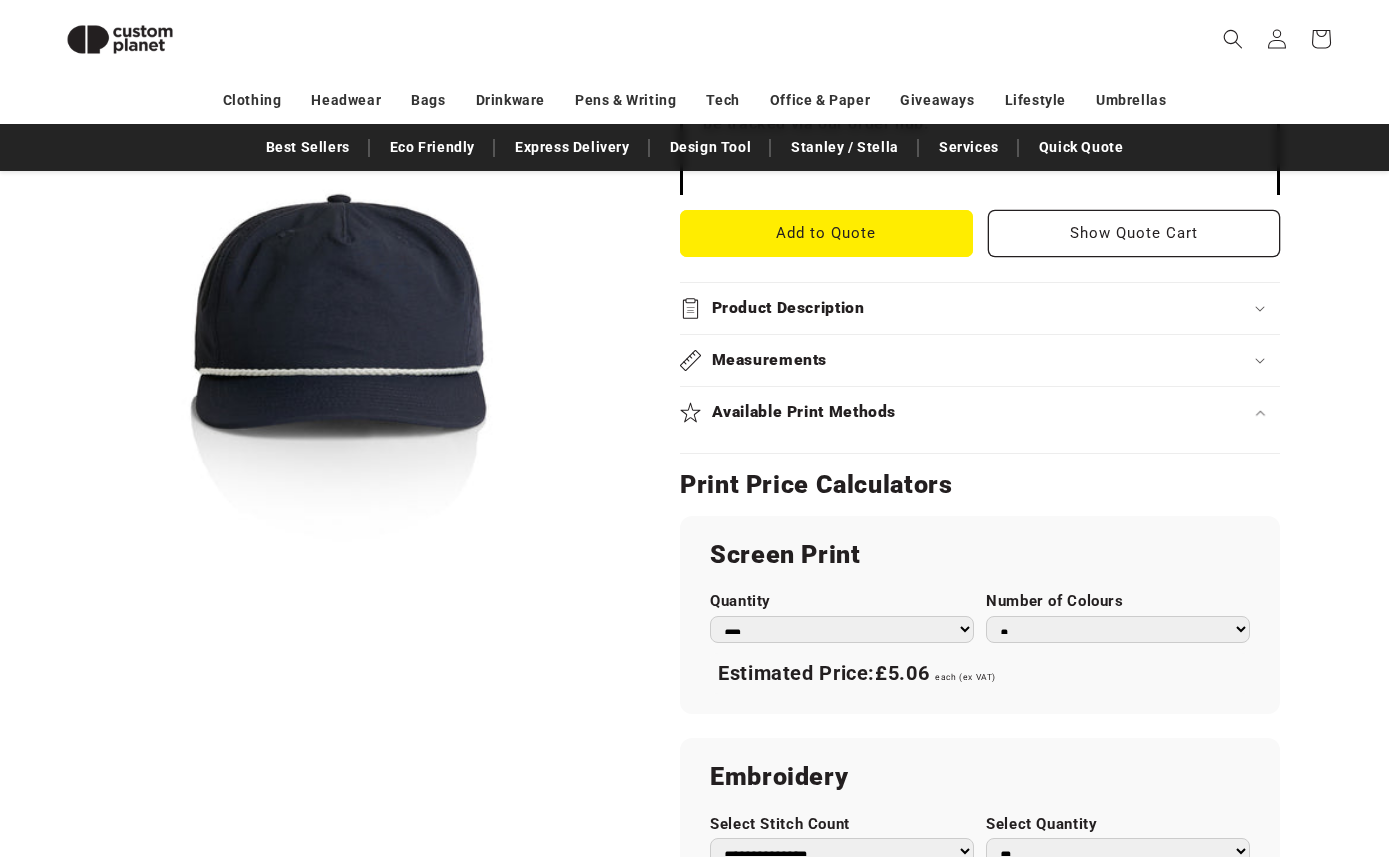click on "Available Print Methods" at bounding box center [980, 412] 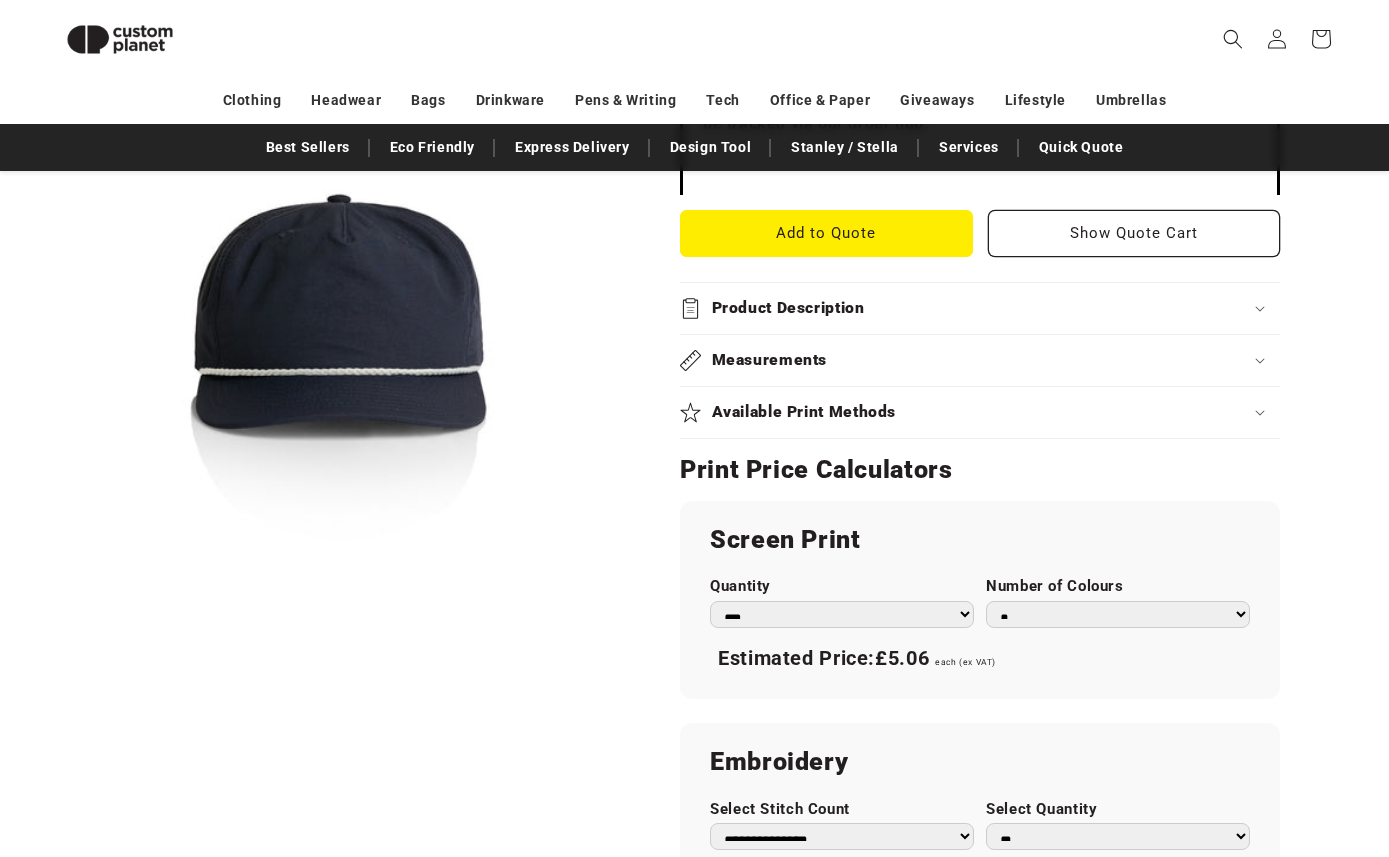 click on "Available Print Methods" at bounding box center (980, 412) 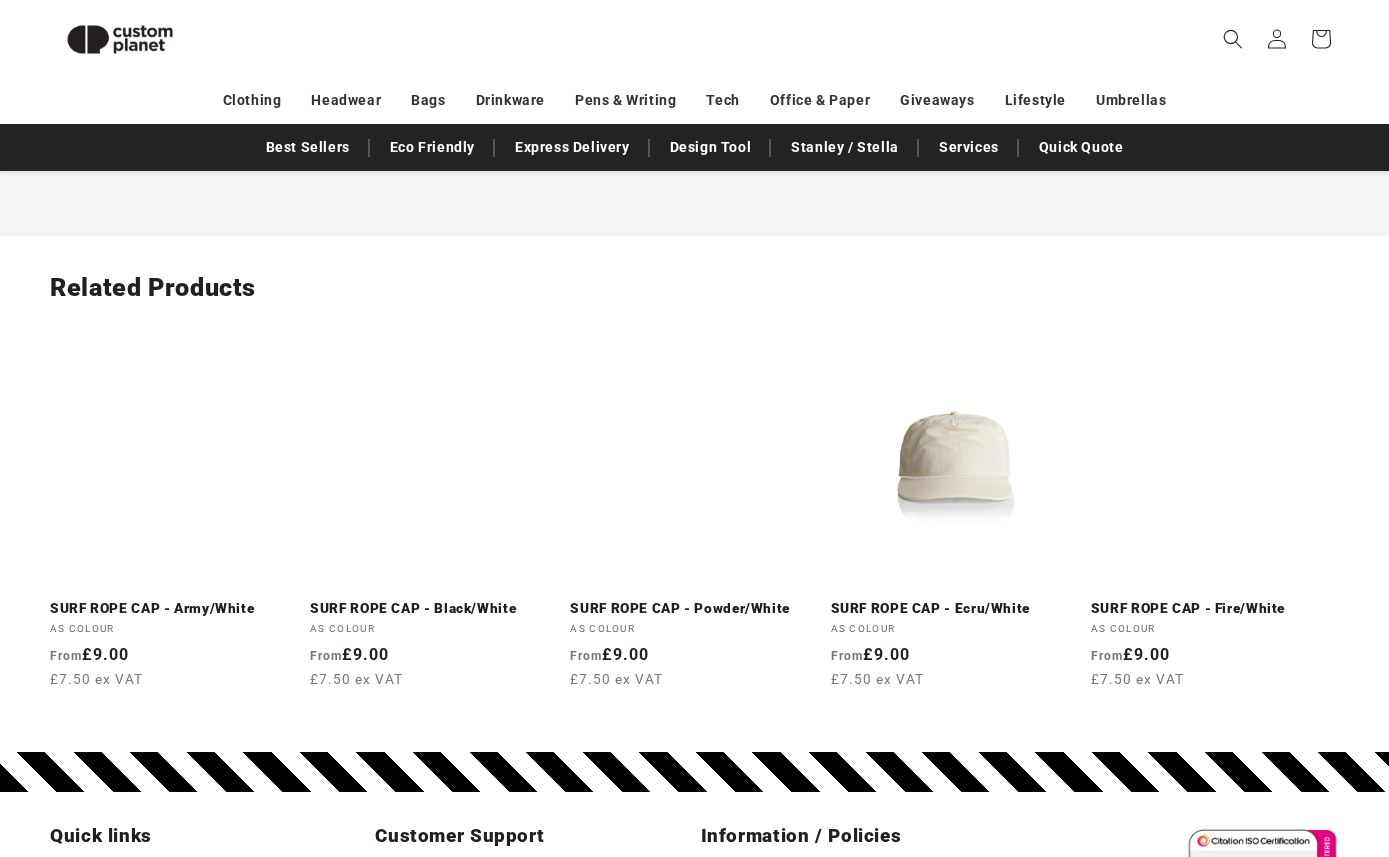 scroll, scrollTop: 2665, scrollLeft: 0, axis: vertical 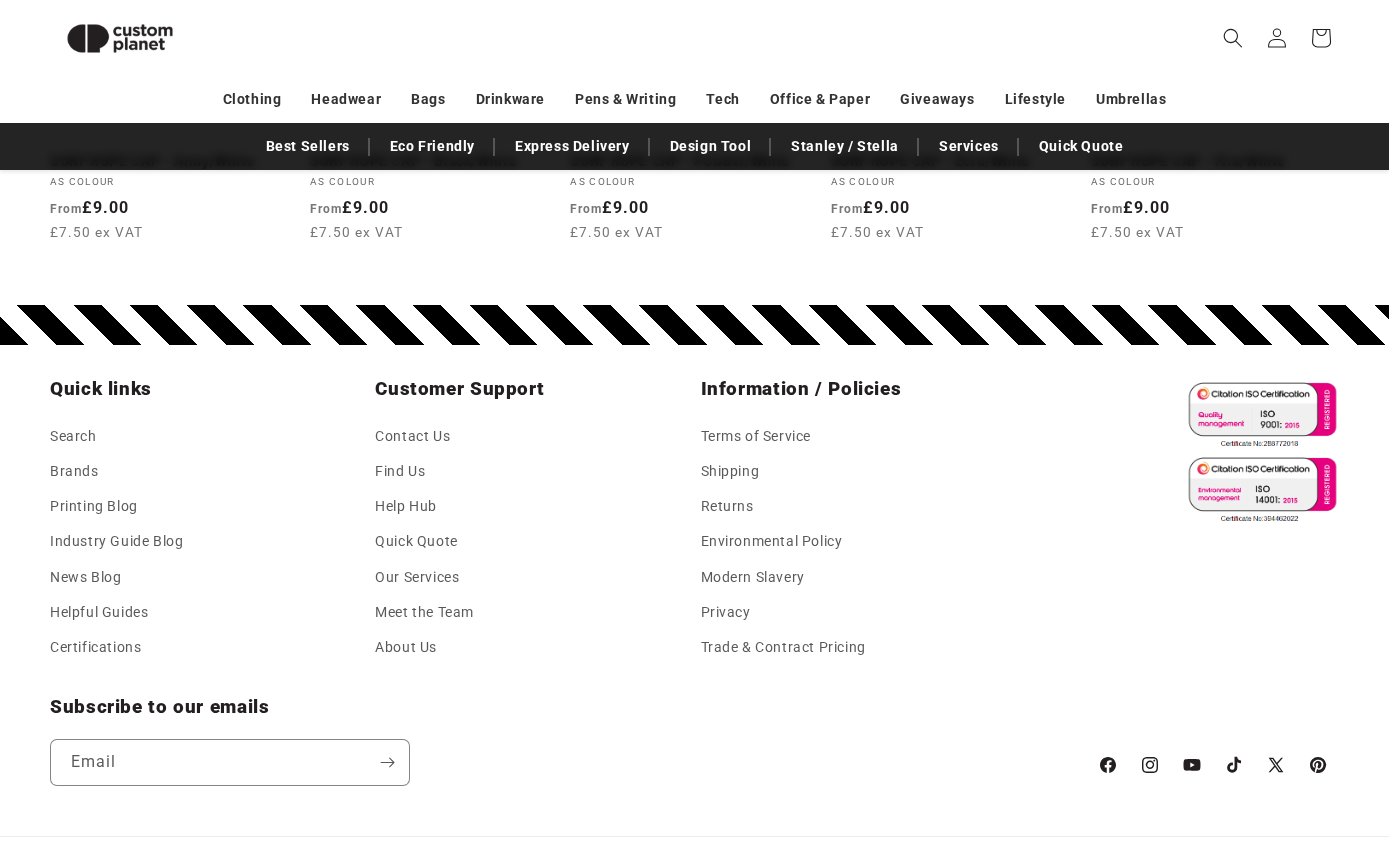 click on "Contact Us" at bounding box center [412, 440] 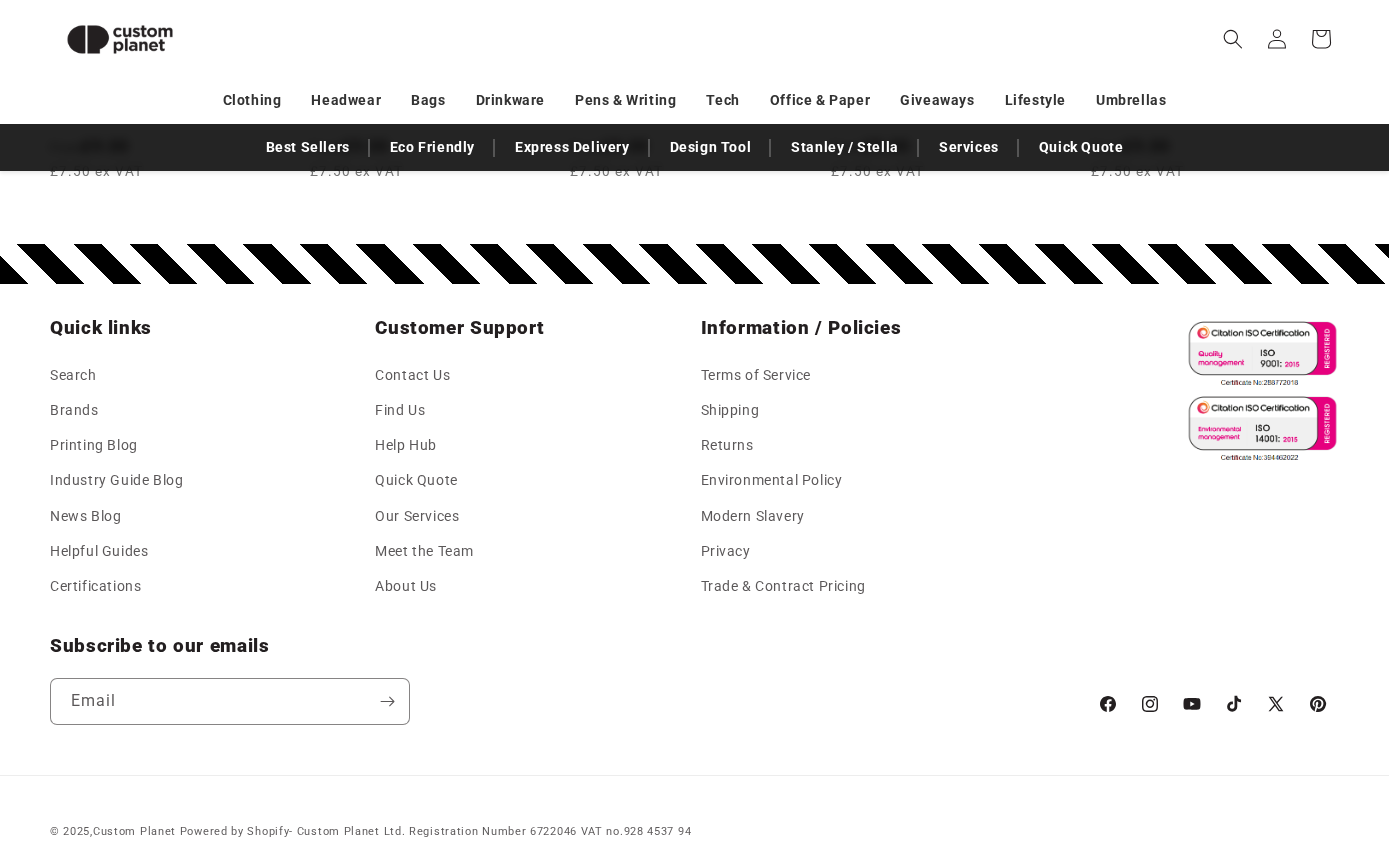 scroll, scrollTop: 2732, scrollLeft: 0, axis: vertical 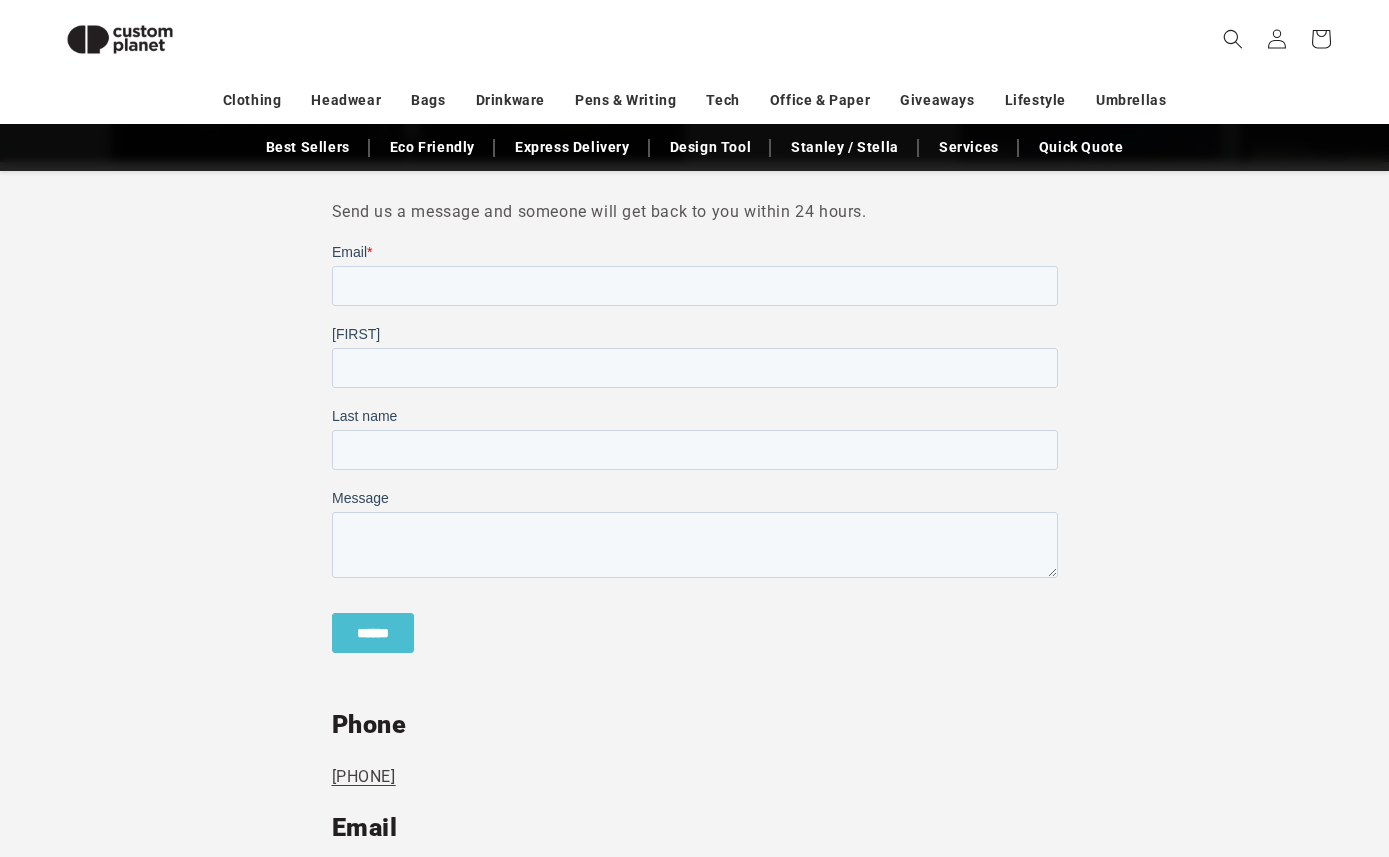 click on "Email * First name Last name Message ******" at bounding box center [694, 456] 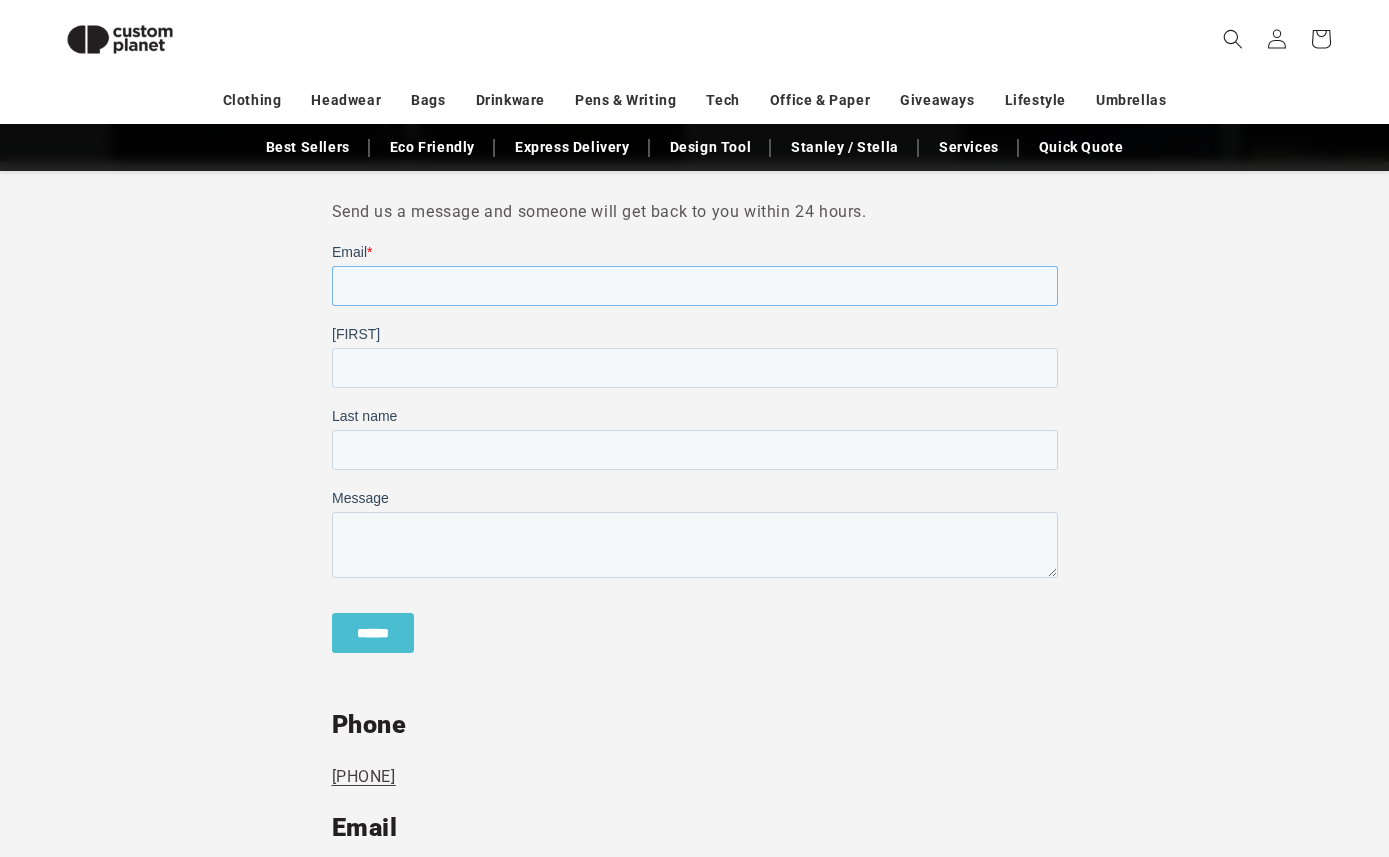 click on "Email *" at bounding box center [694, 286] 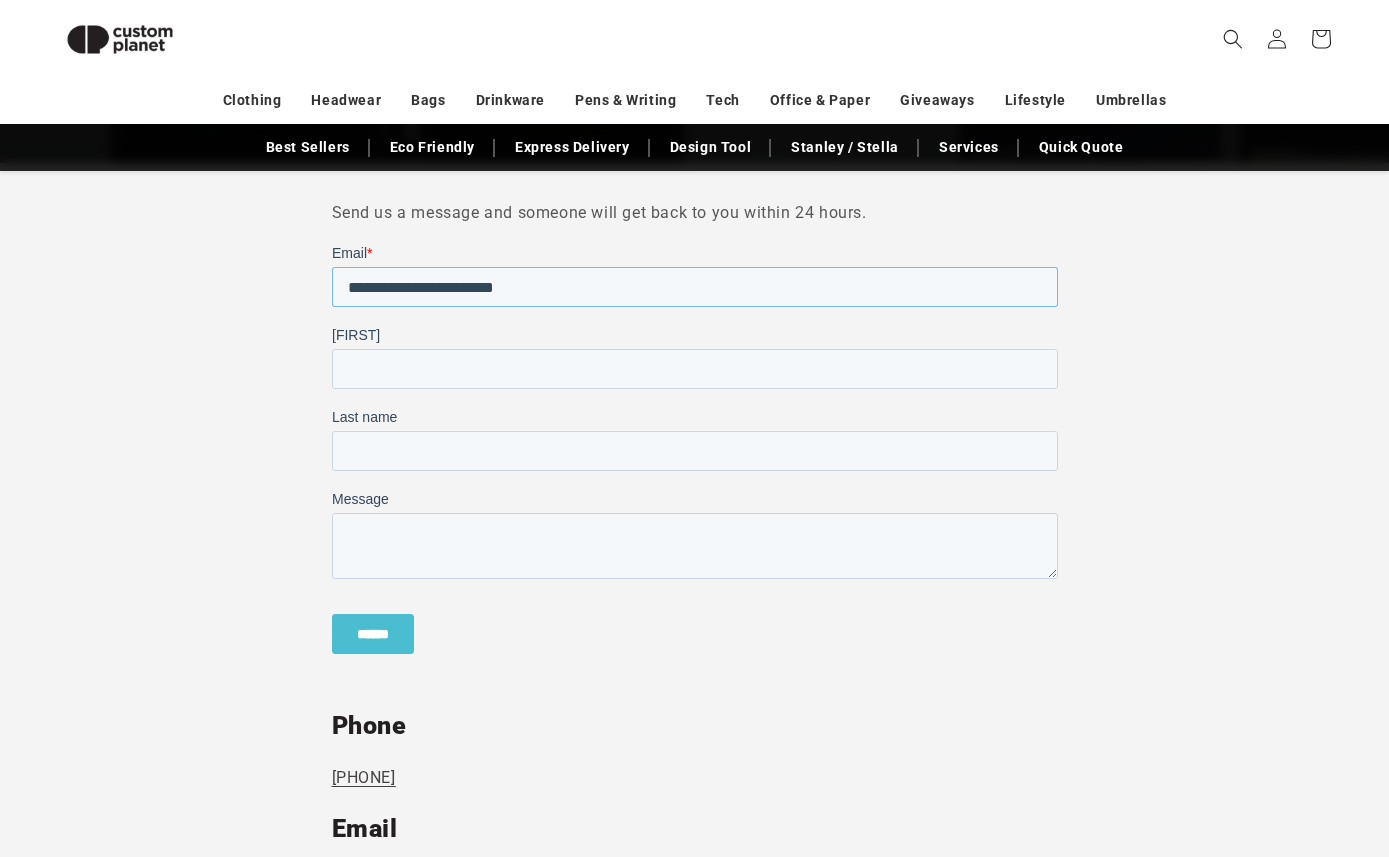 type on "**********" 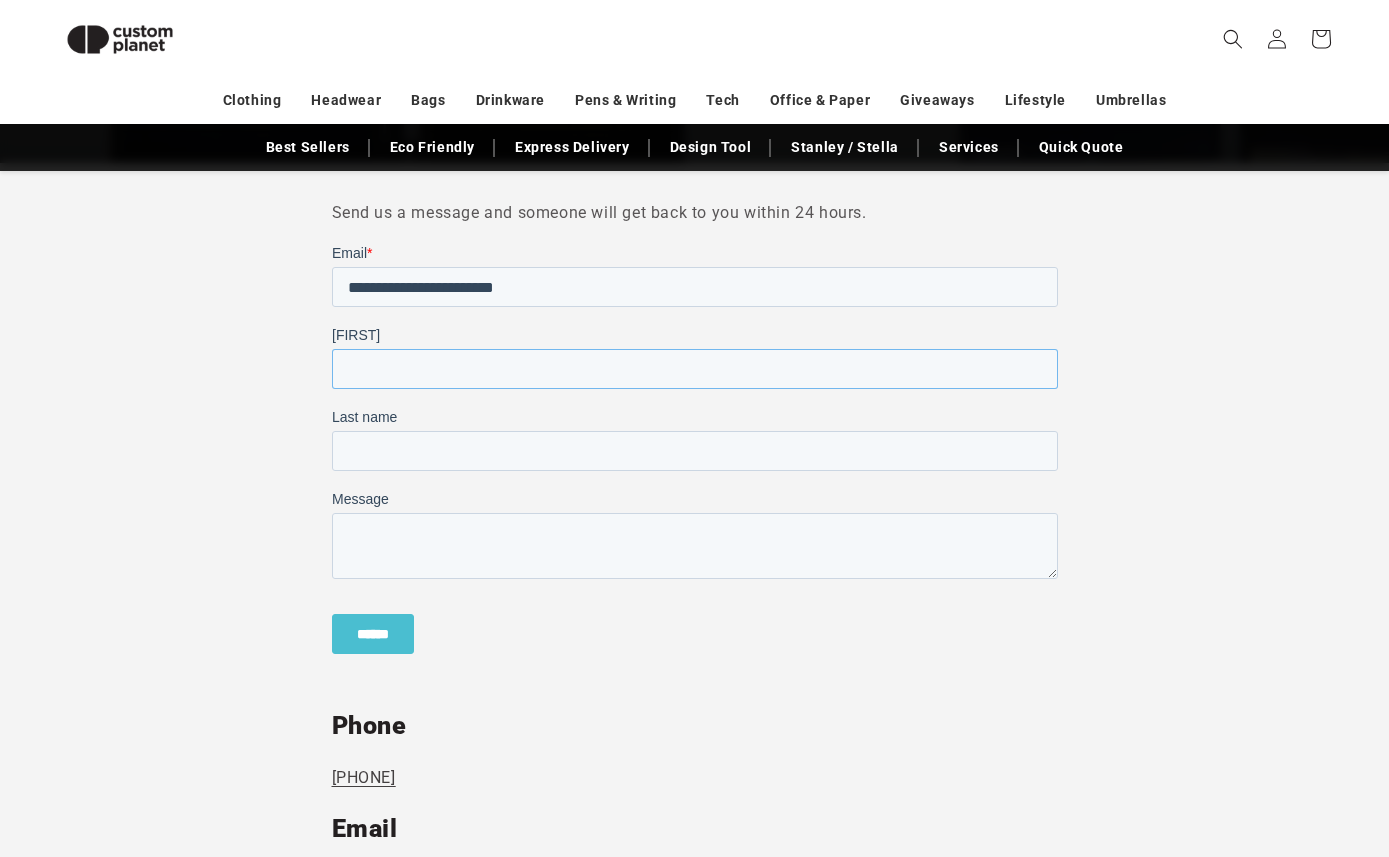 click on "First name" at bounding box center (694, 369) 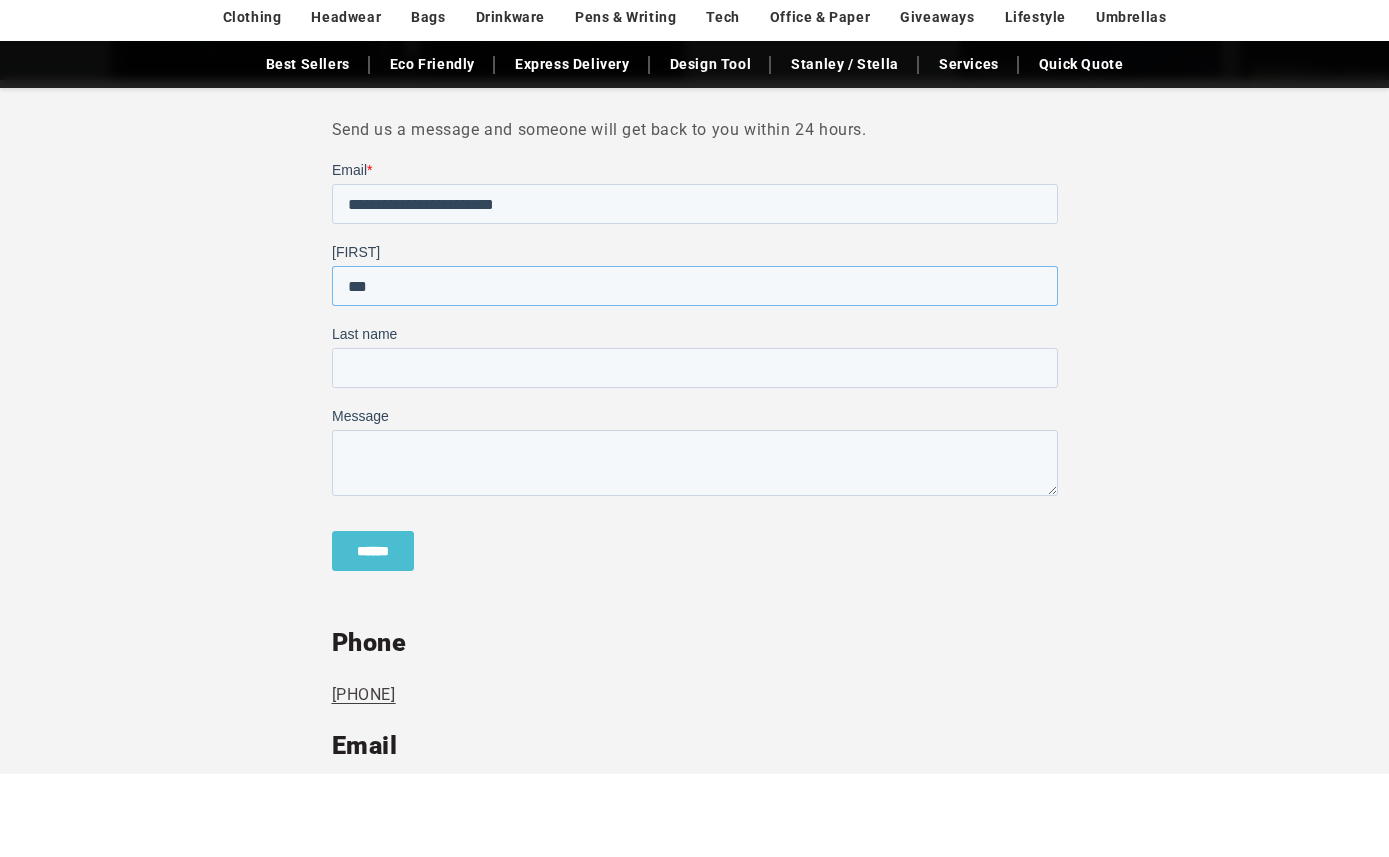 type on "***" 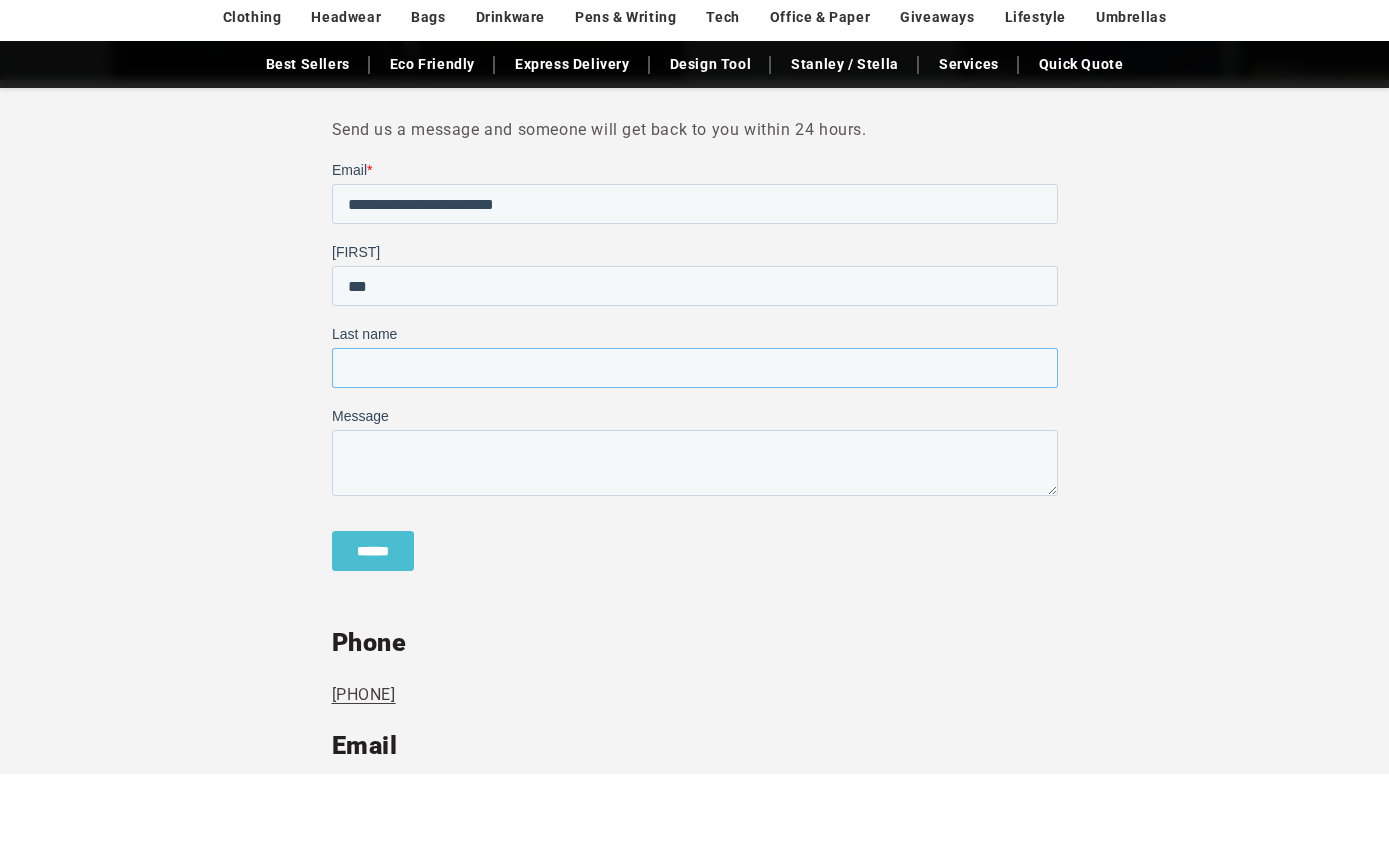 click on "Last name" at bounding box center (694, 368) 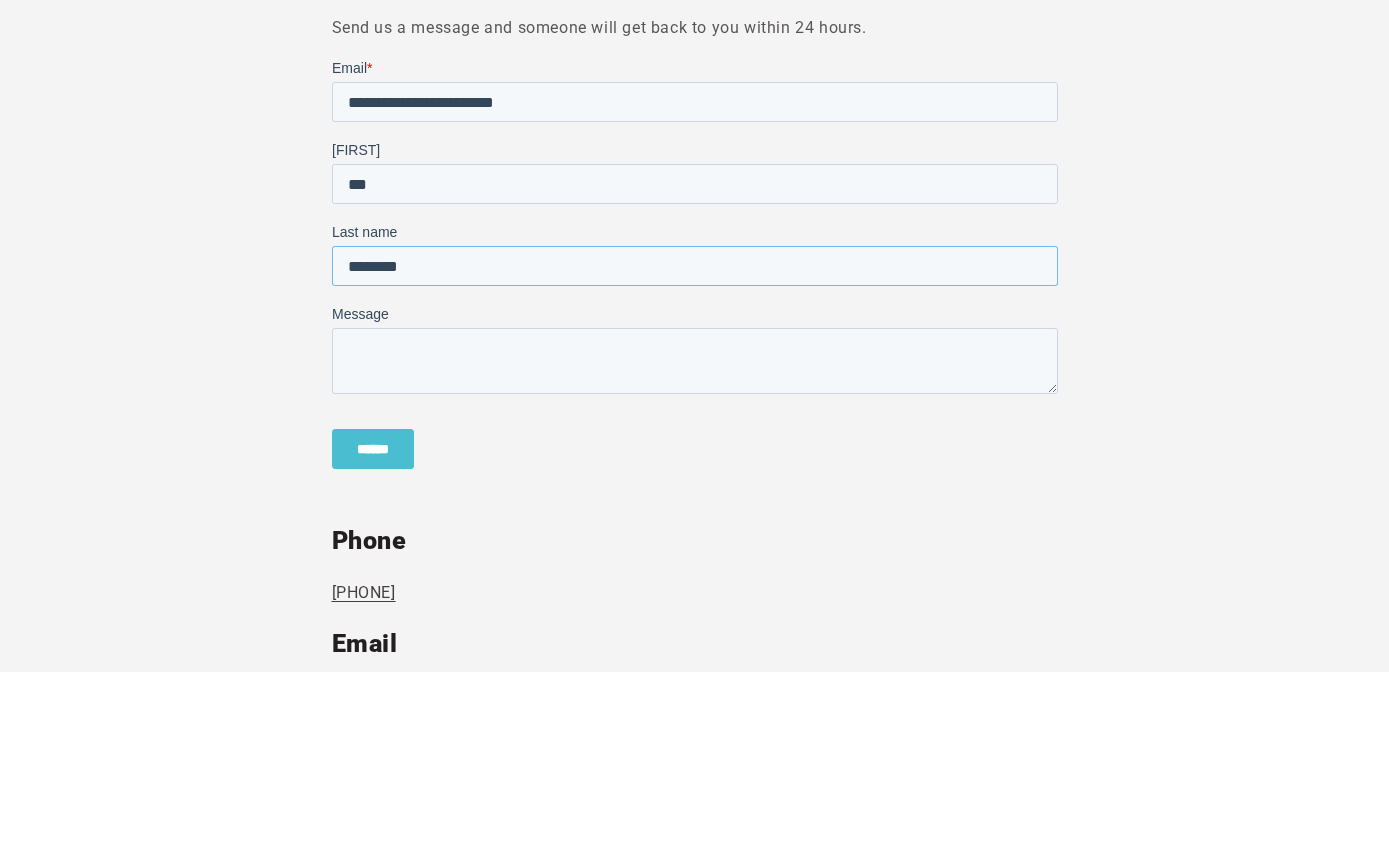 type on "********" 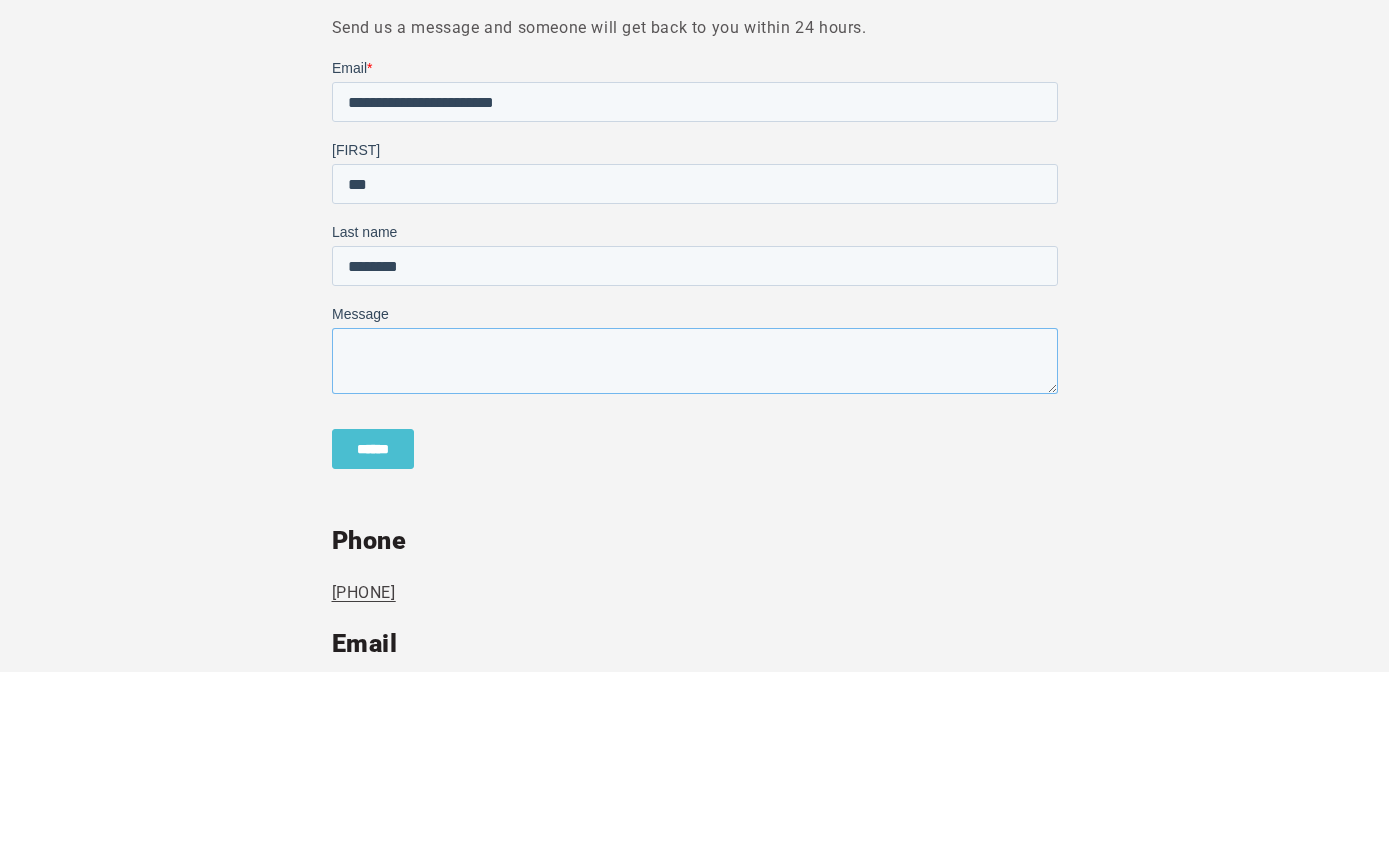 click on "Message" at bounding box center (694, 361) 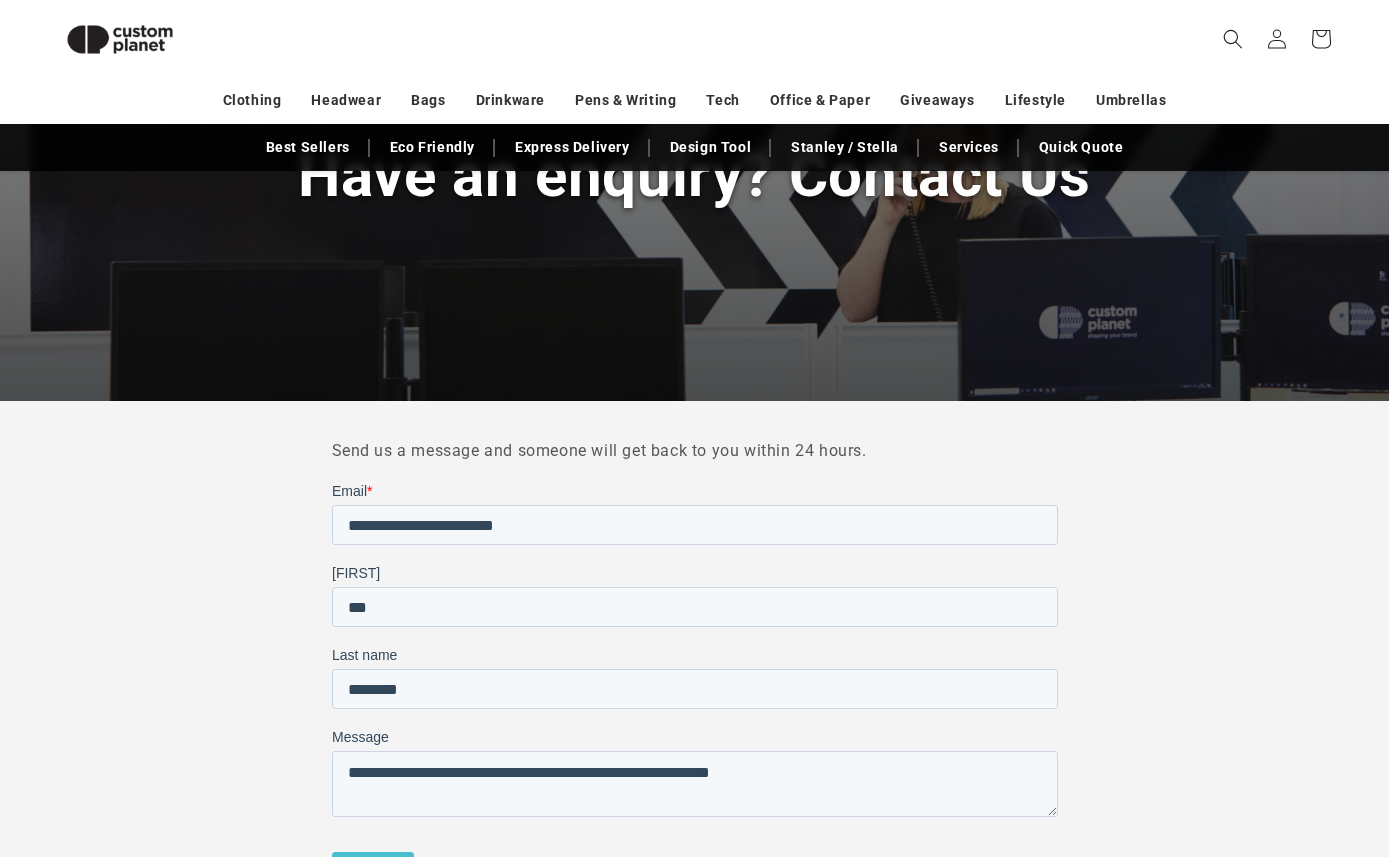 scroll, scrollTop: 0, scrollLeft: 0, axis: both 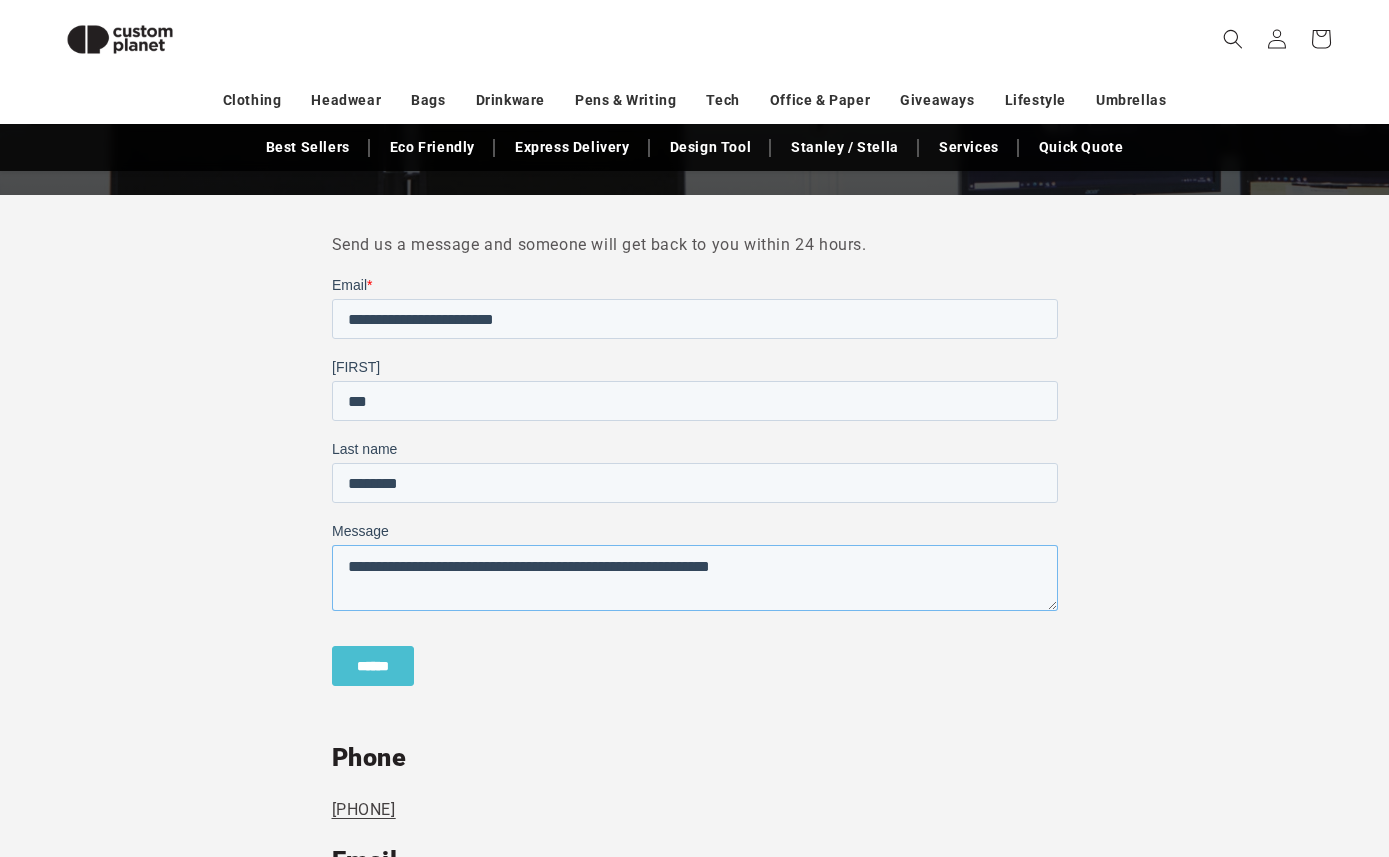 click on "**********" at bounding box center [694, 578] 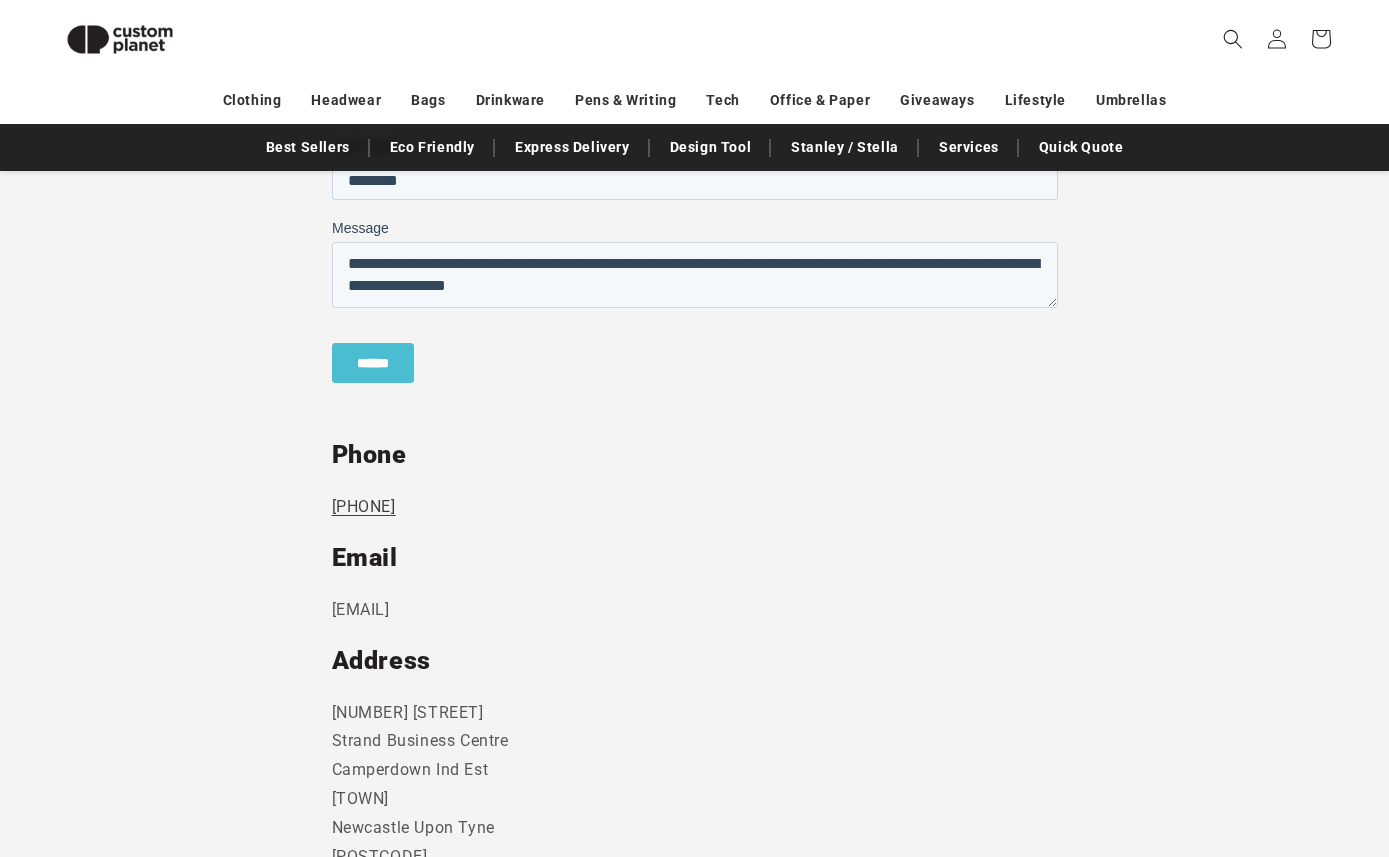 scroll, scrollTop: 648, scrollLeft: 0, axis: vertical 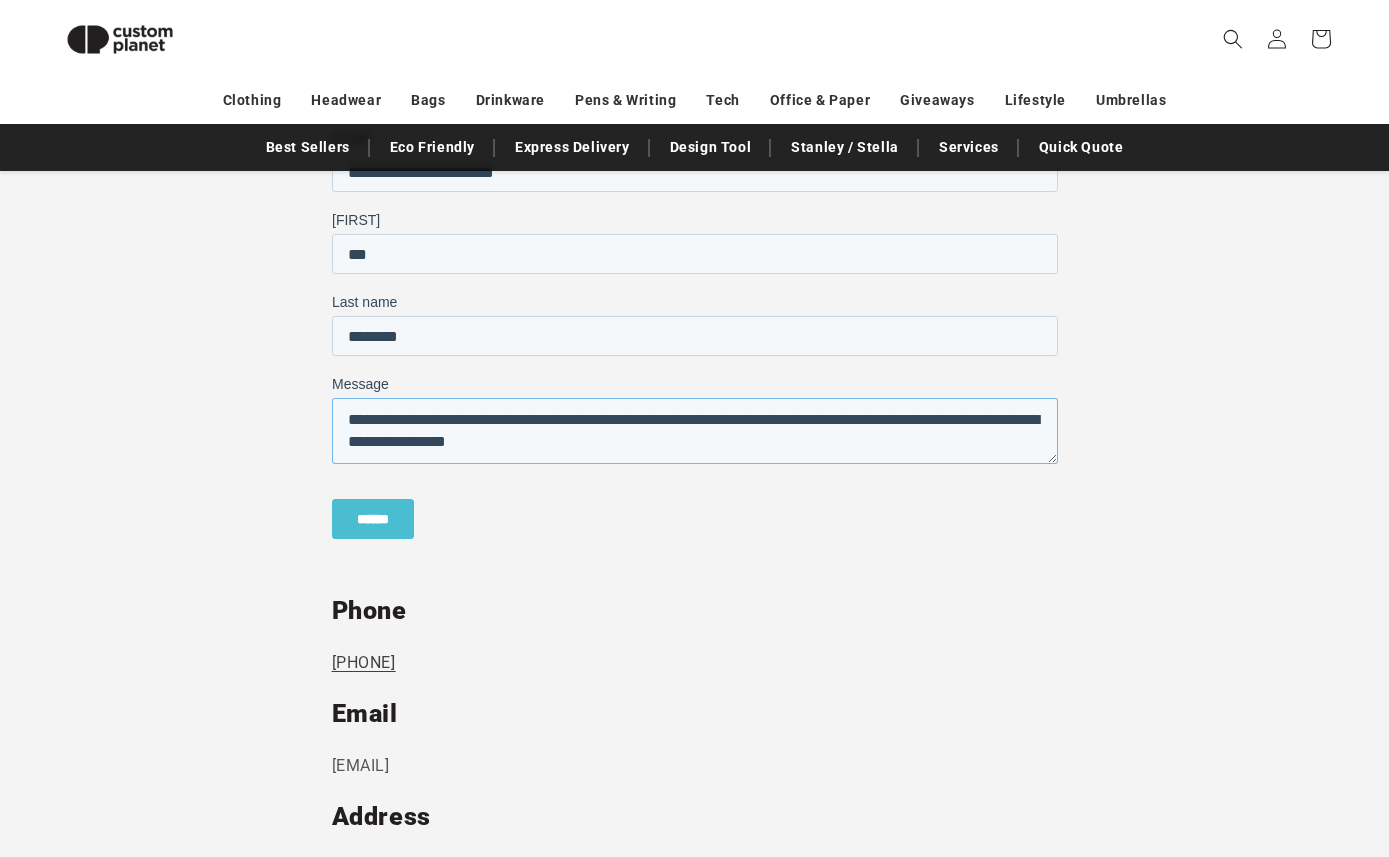 click on "**********" at bounding box center [694, 431] 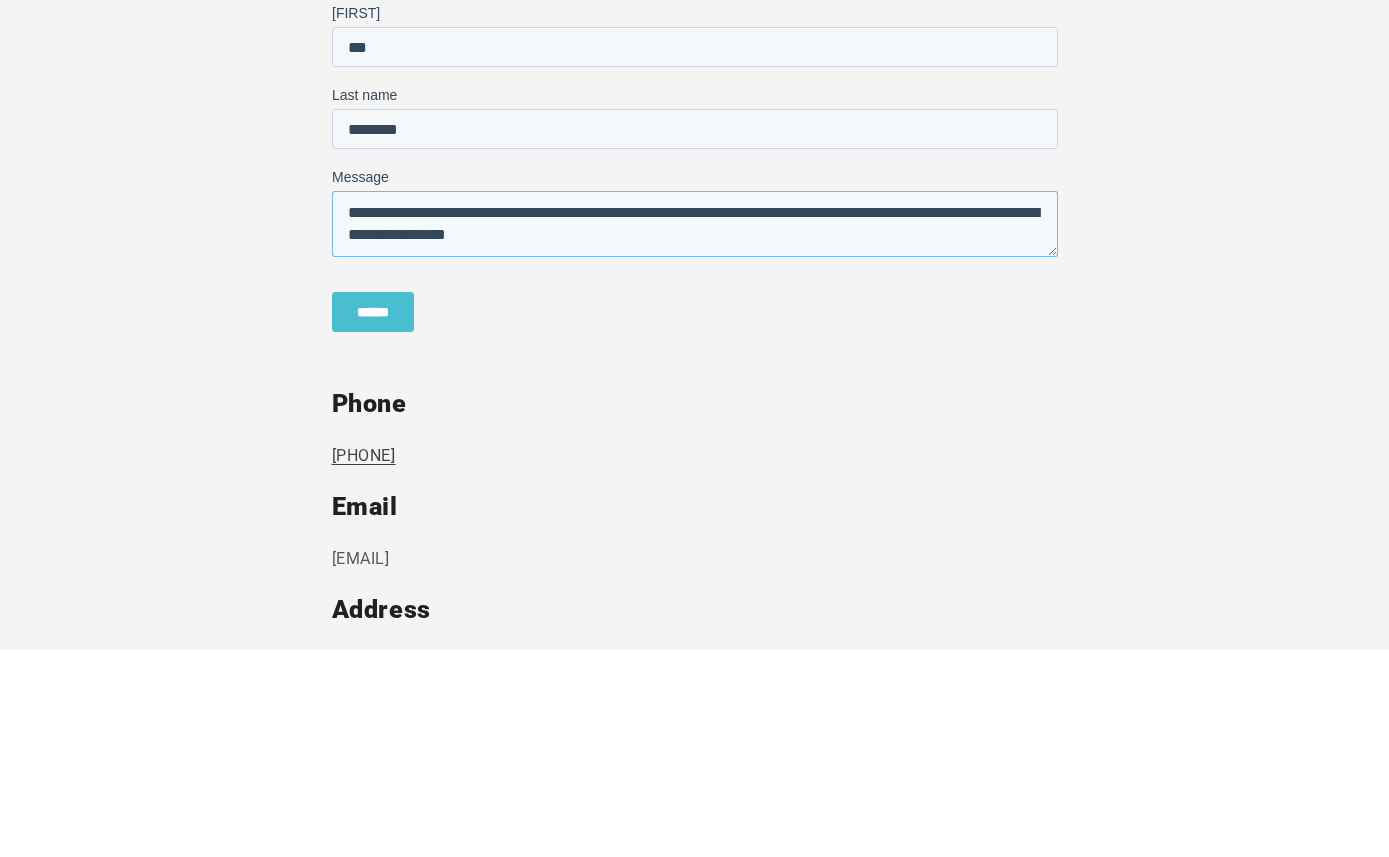 click on "**********" at bounding box center [694, 225] 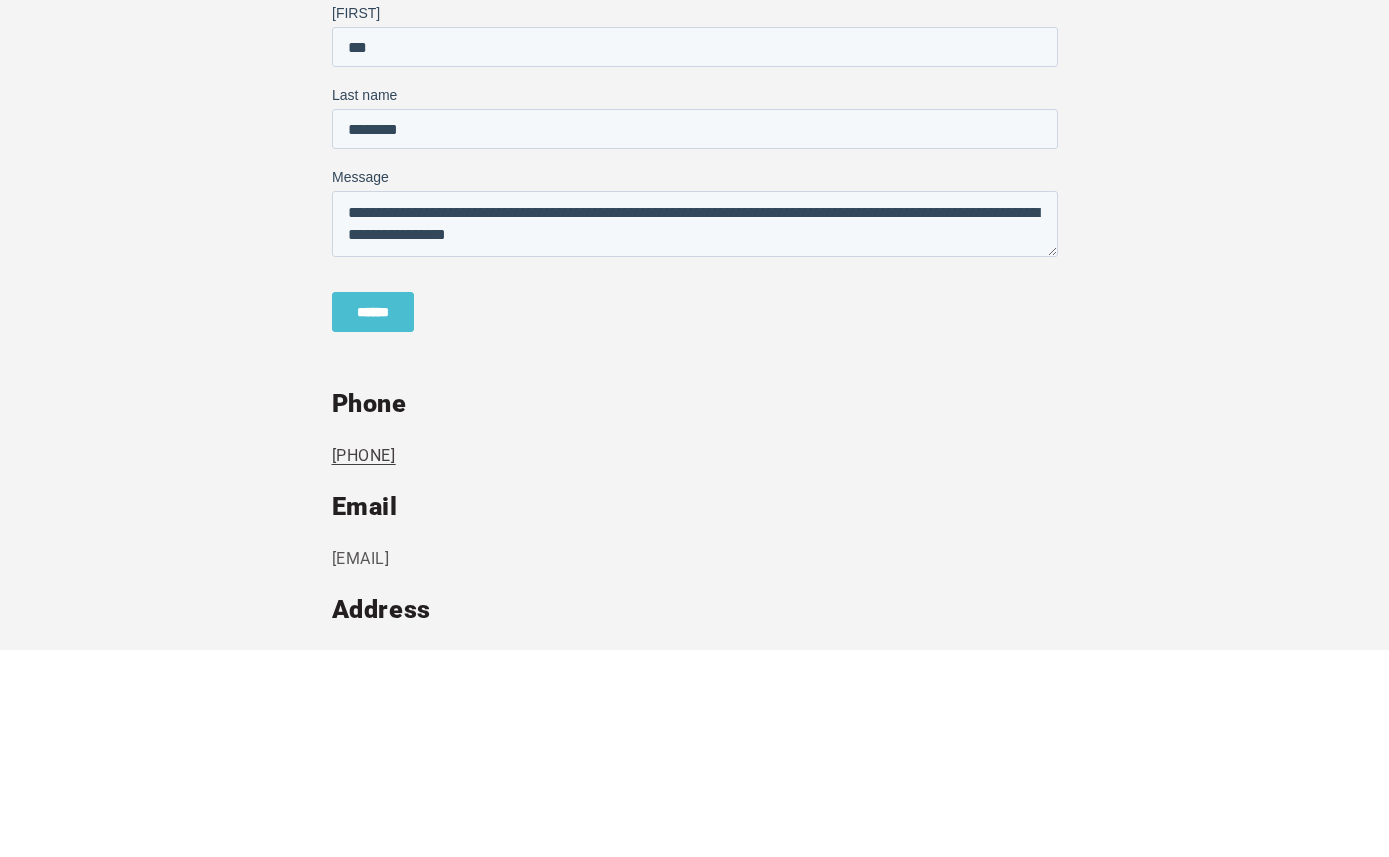 click on "Send us a message and someone will get back to you within 24 hours.
Phone
0191 270 8181
Email
sales@customplanet.co.uk
Address
Unit 7 Strand Business Centre Camperdown Ind Est Killingworth Newcastle Upon Tyne NE12 5US United Kingdom" at bounding box center (694, 602) 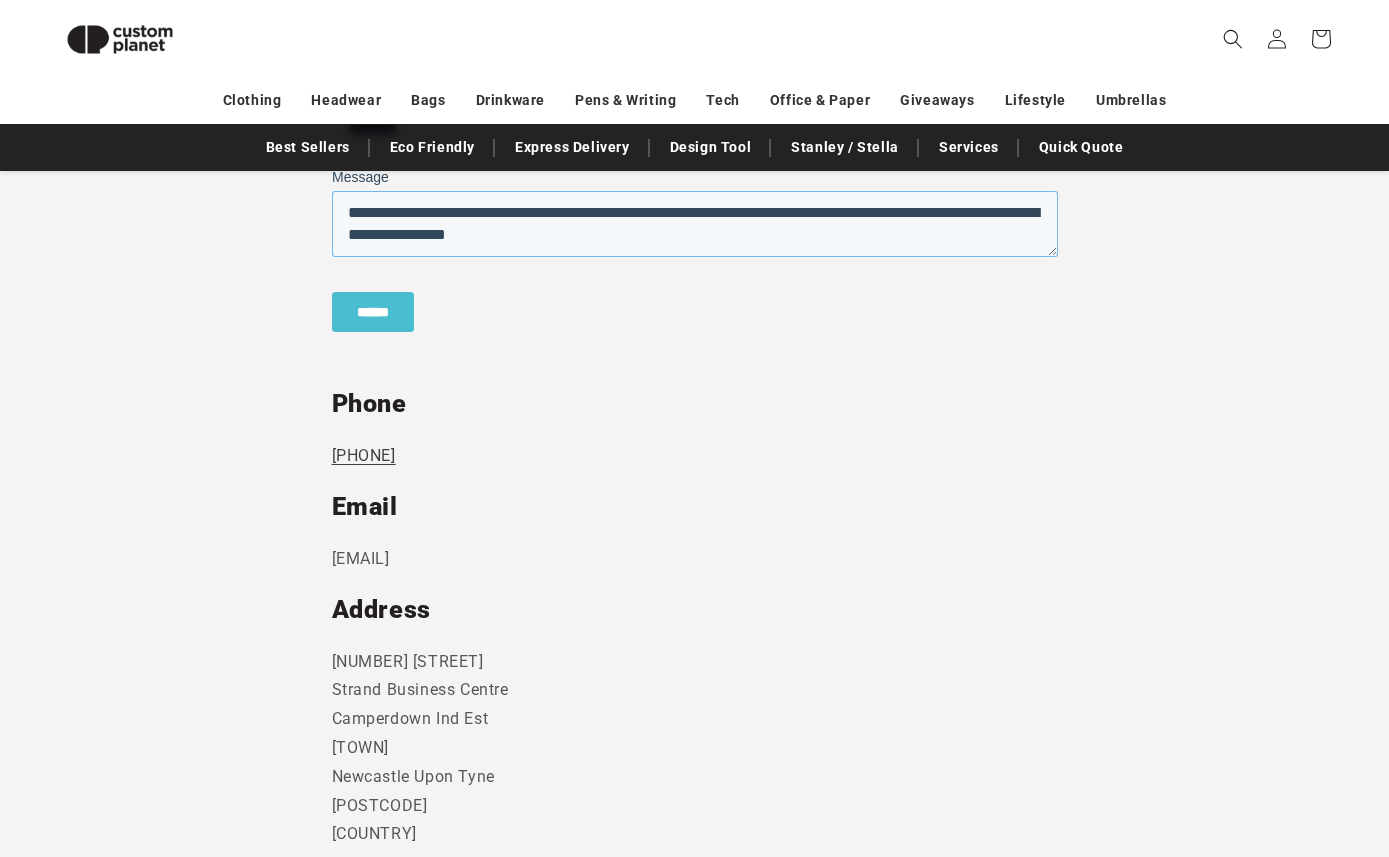 click on "**********" at bounding box center [694, 225] 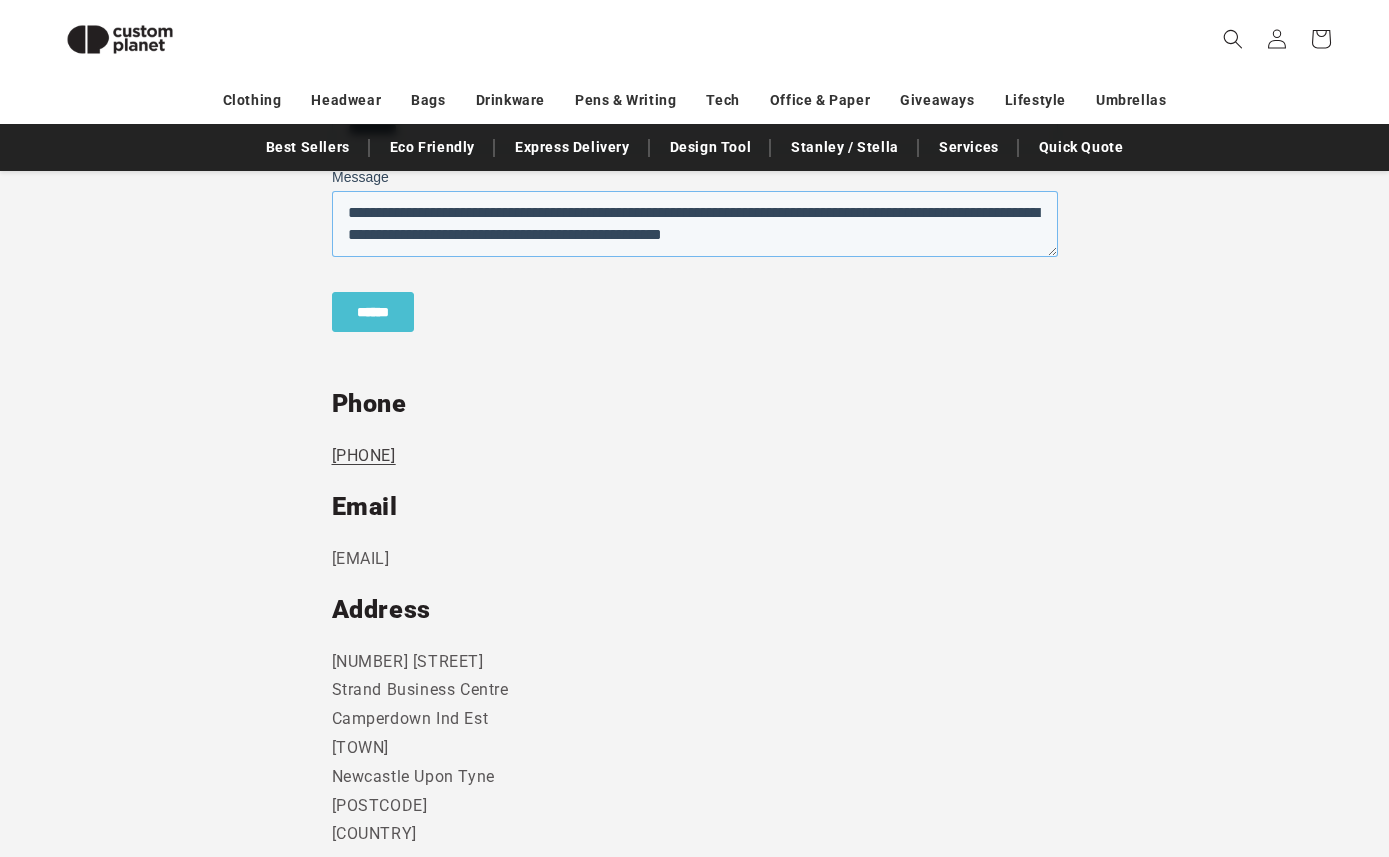 type on "**********" 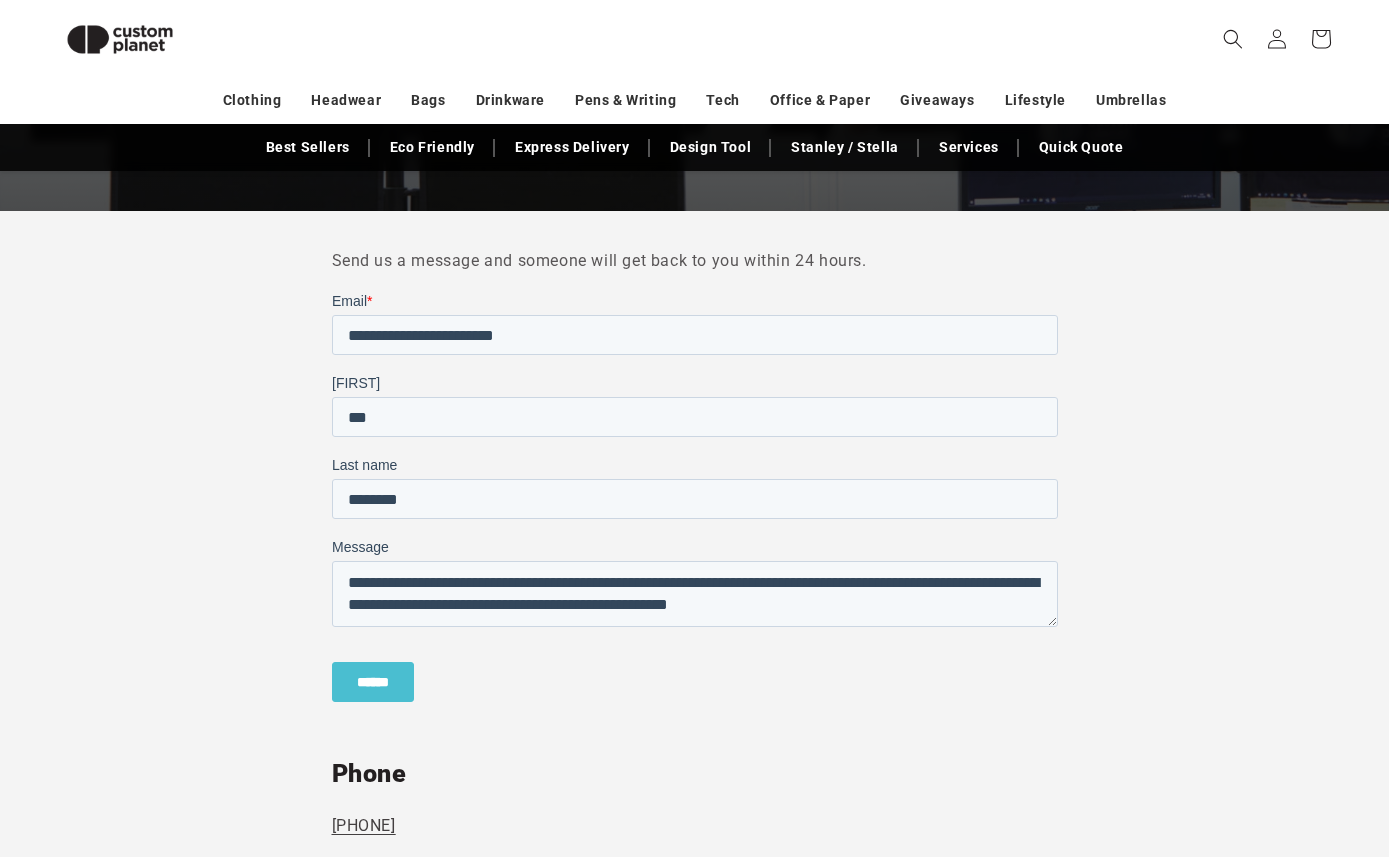 scroll, scrollTop: 471, scrollLeft: 0, axis: vertical 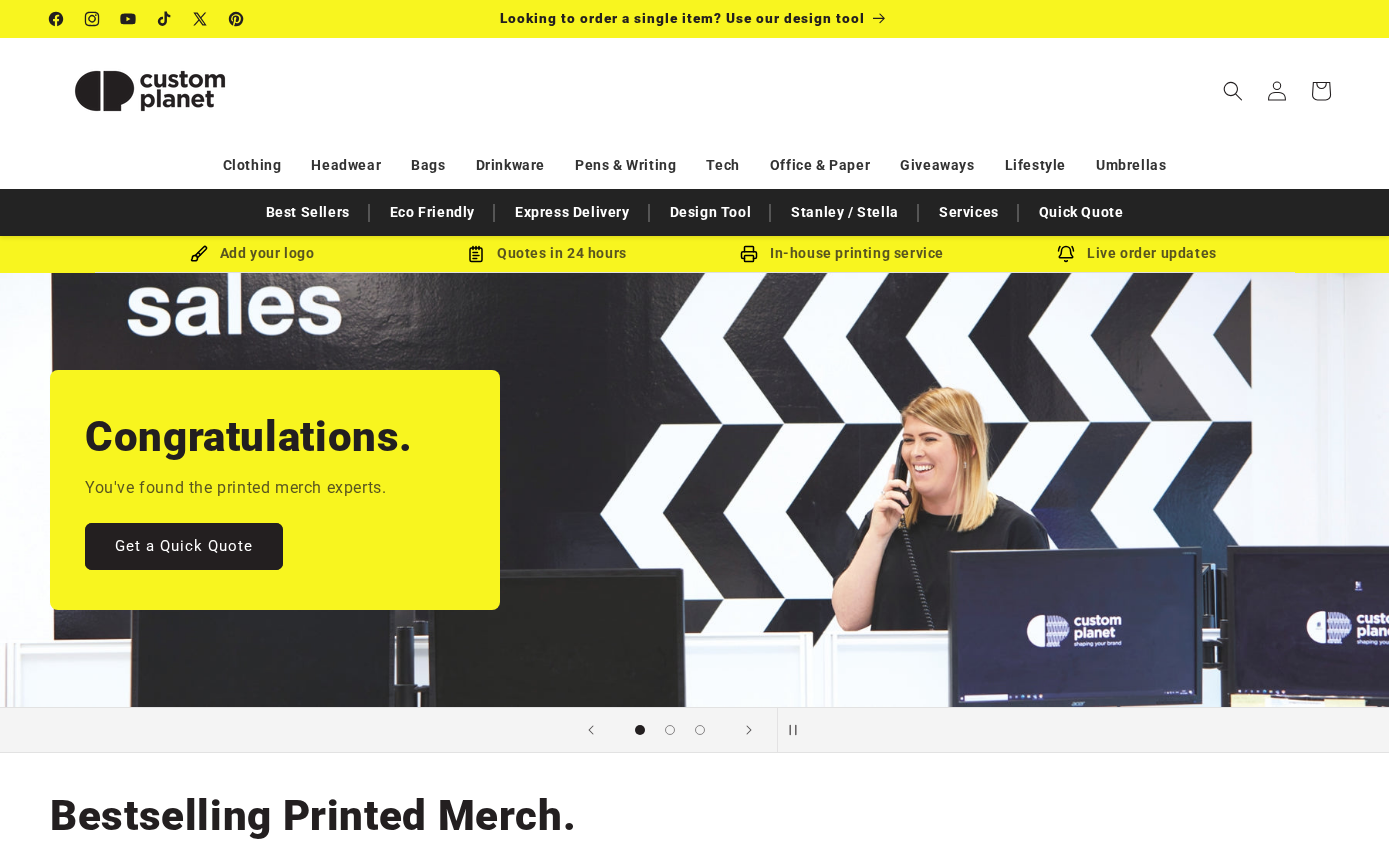 click 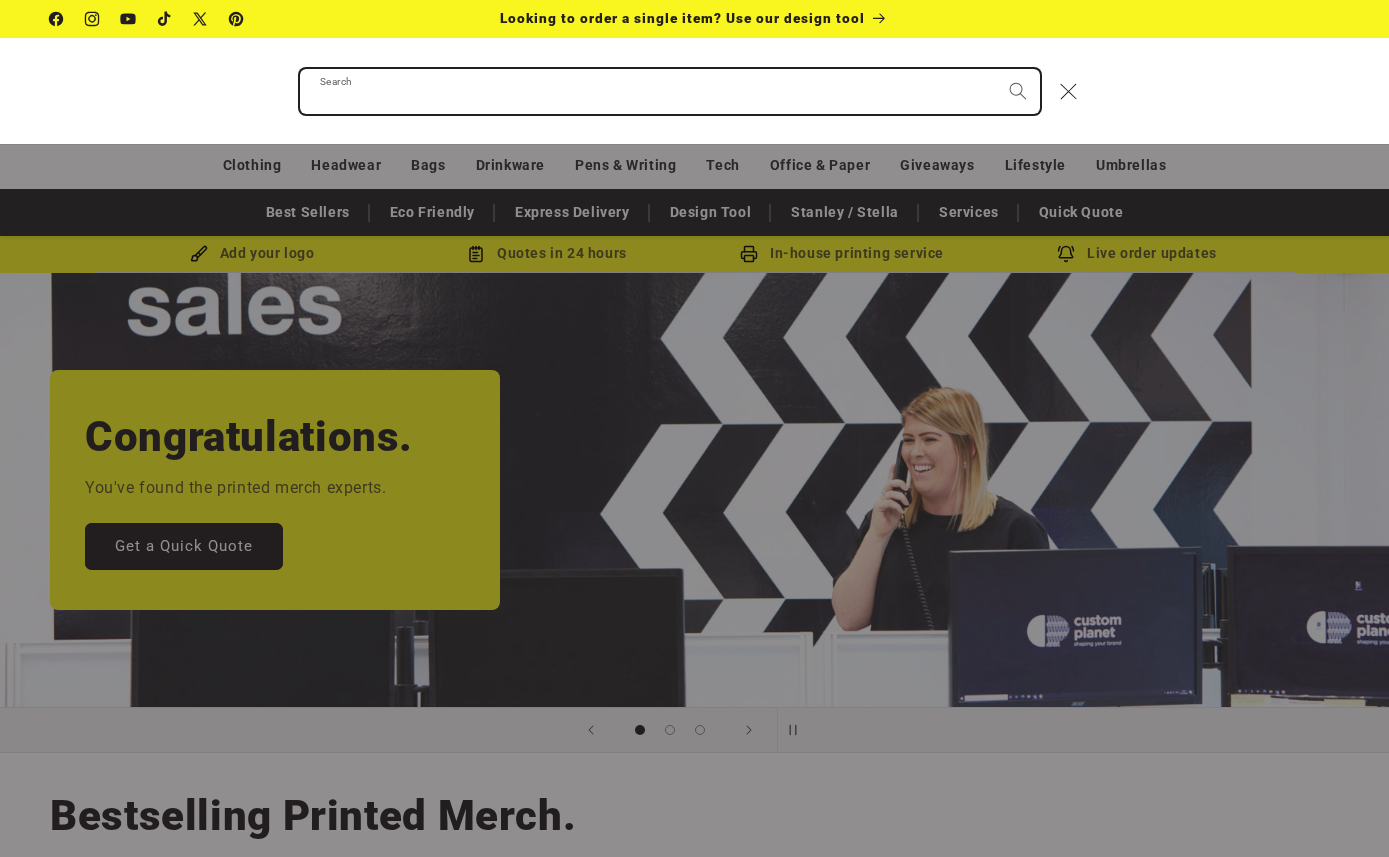 type on "*" 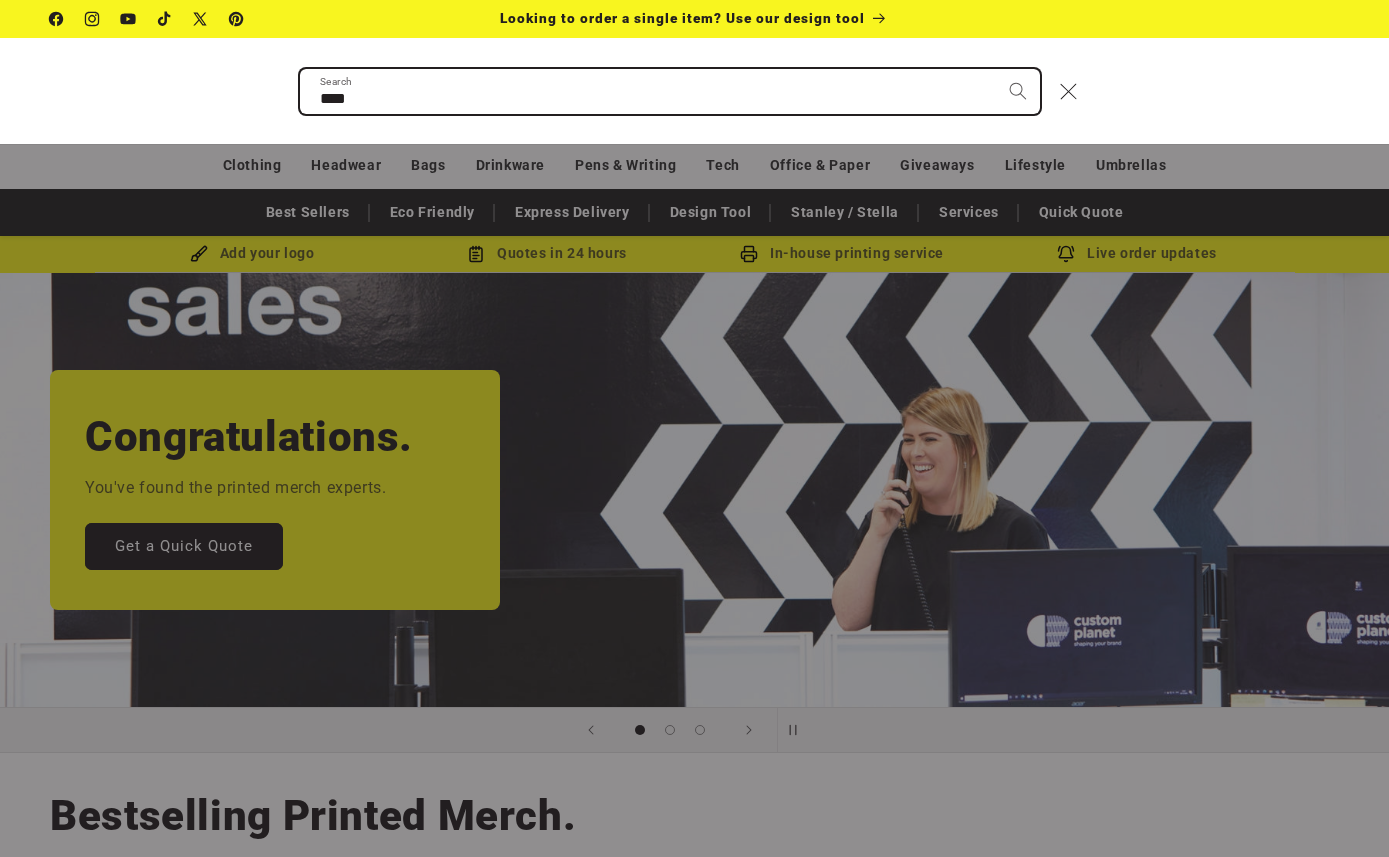 type on "****" 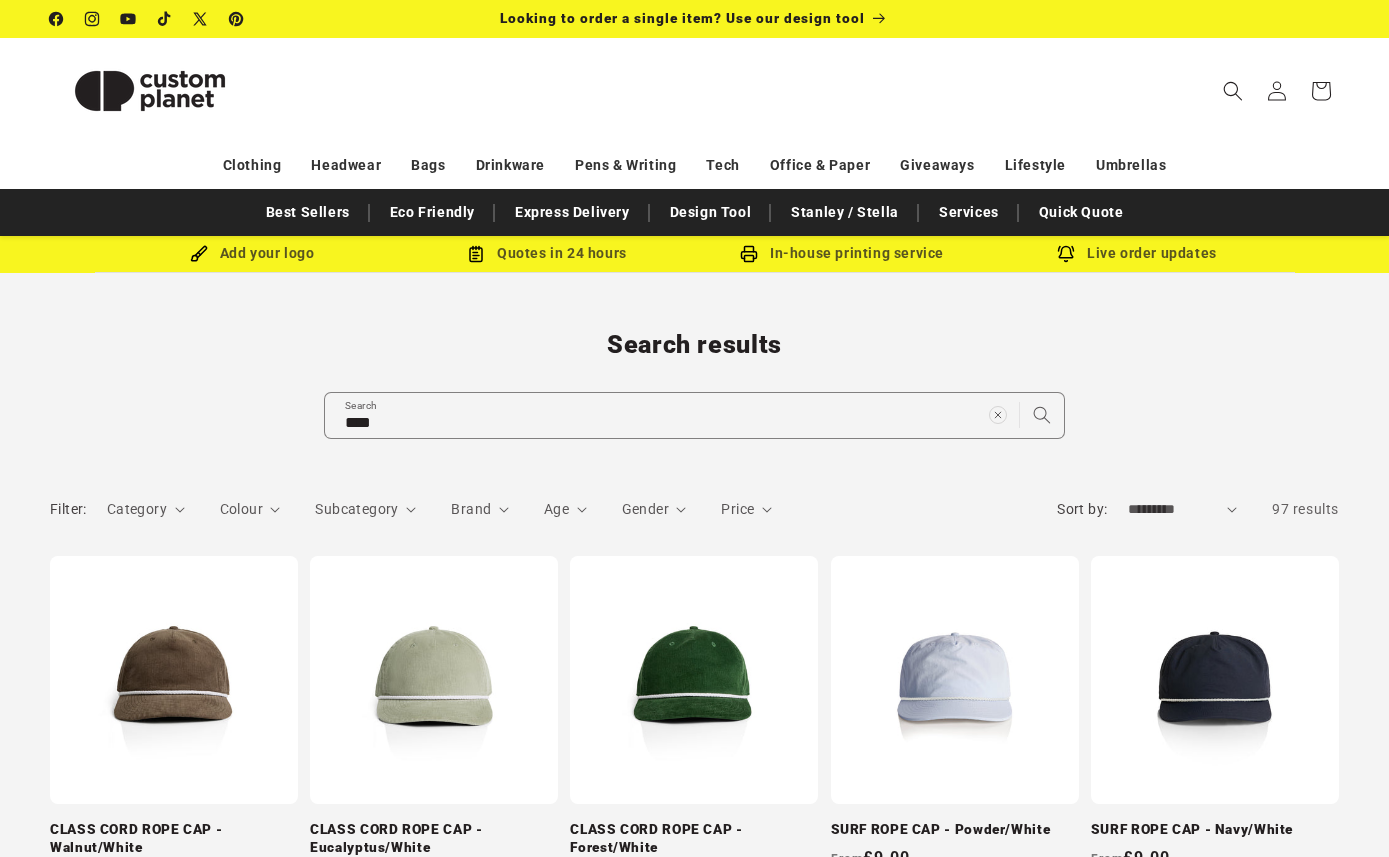 scroll, scrollTop: 0, scrollLeft: 0, axis: both 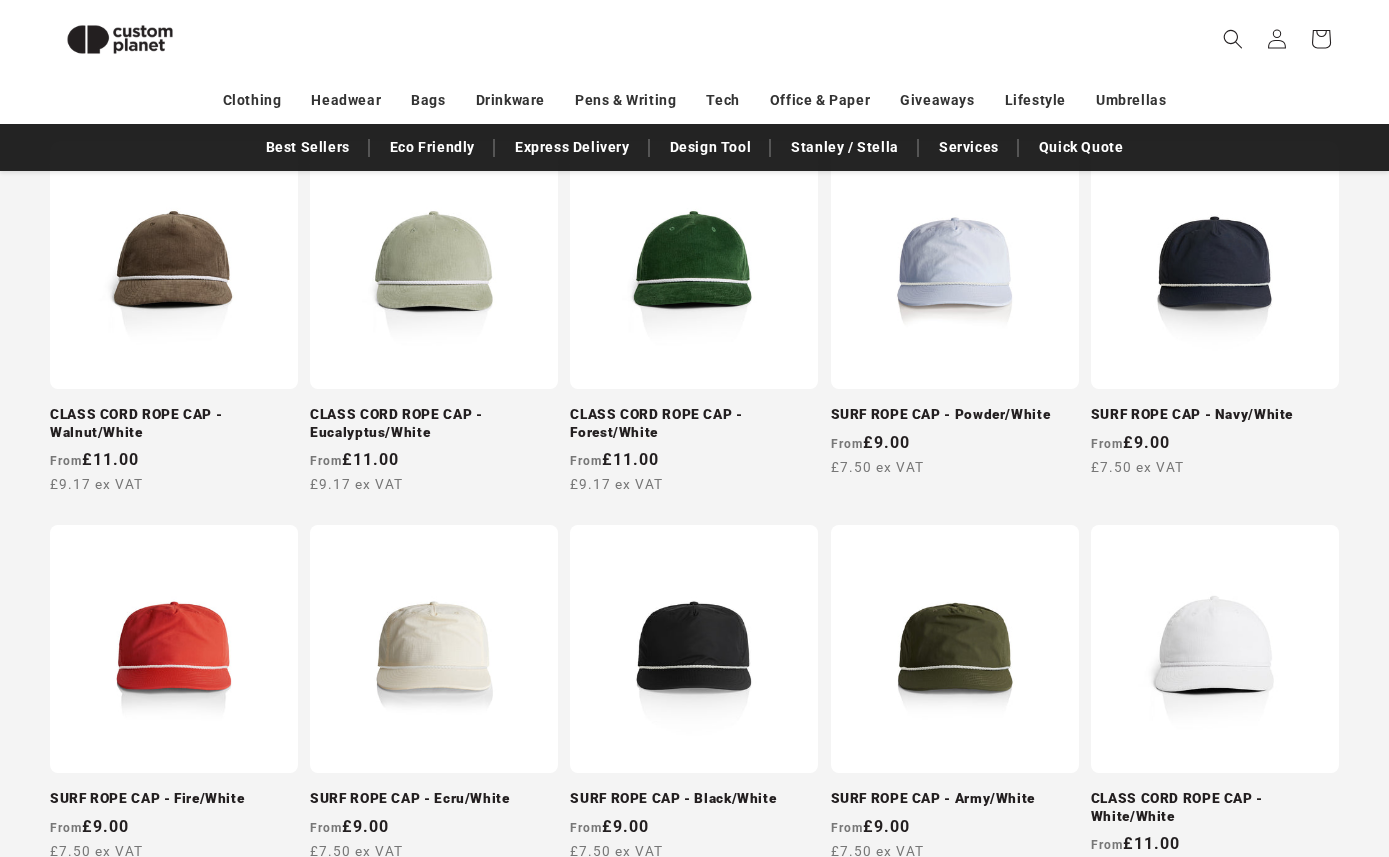 click on "SURF ROPE CAP - Navy/White" at bounding box center (1215, 415) 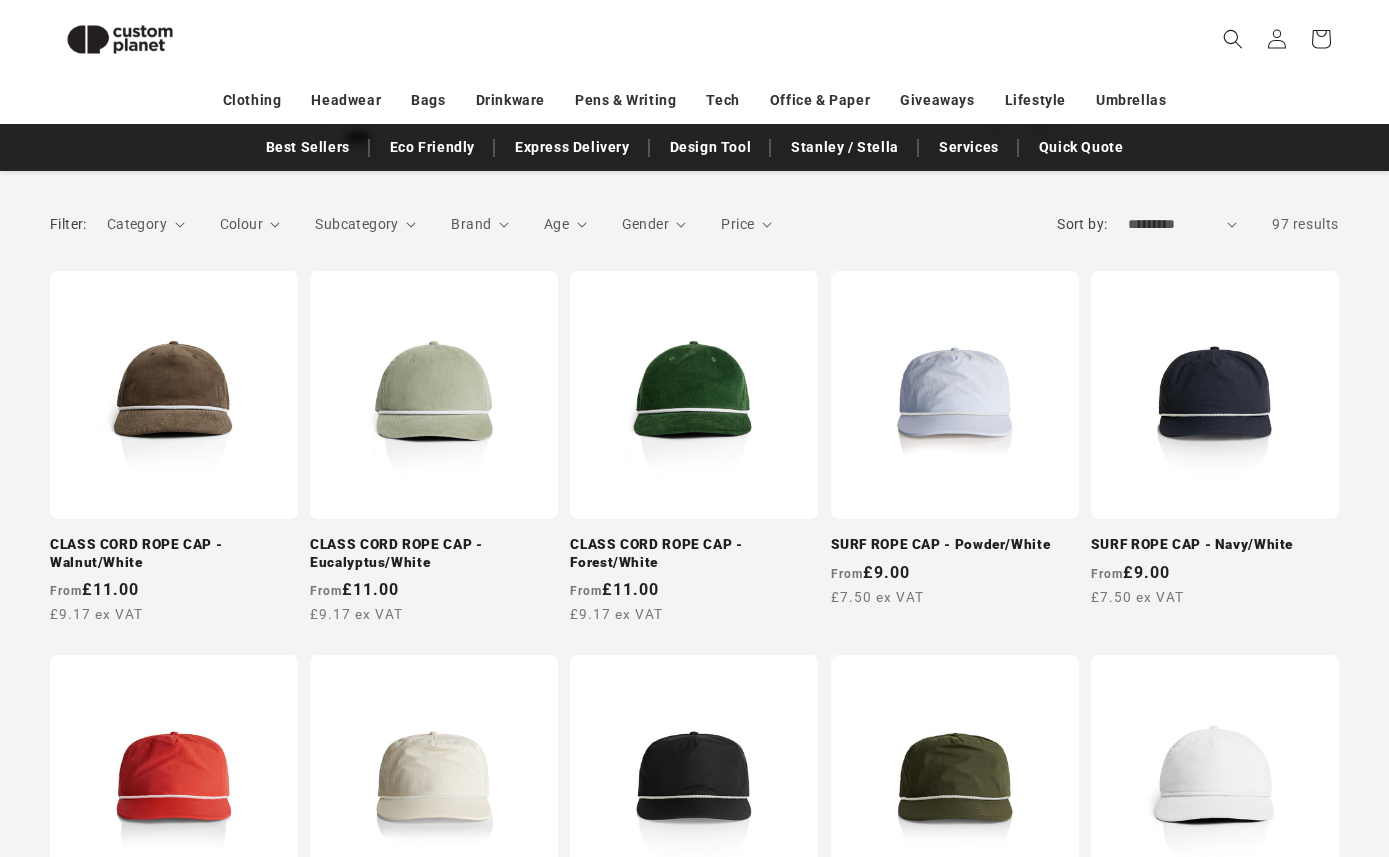 scroll, scrollTop: 258, scrollLeft: 0, axis: vertical 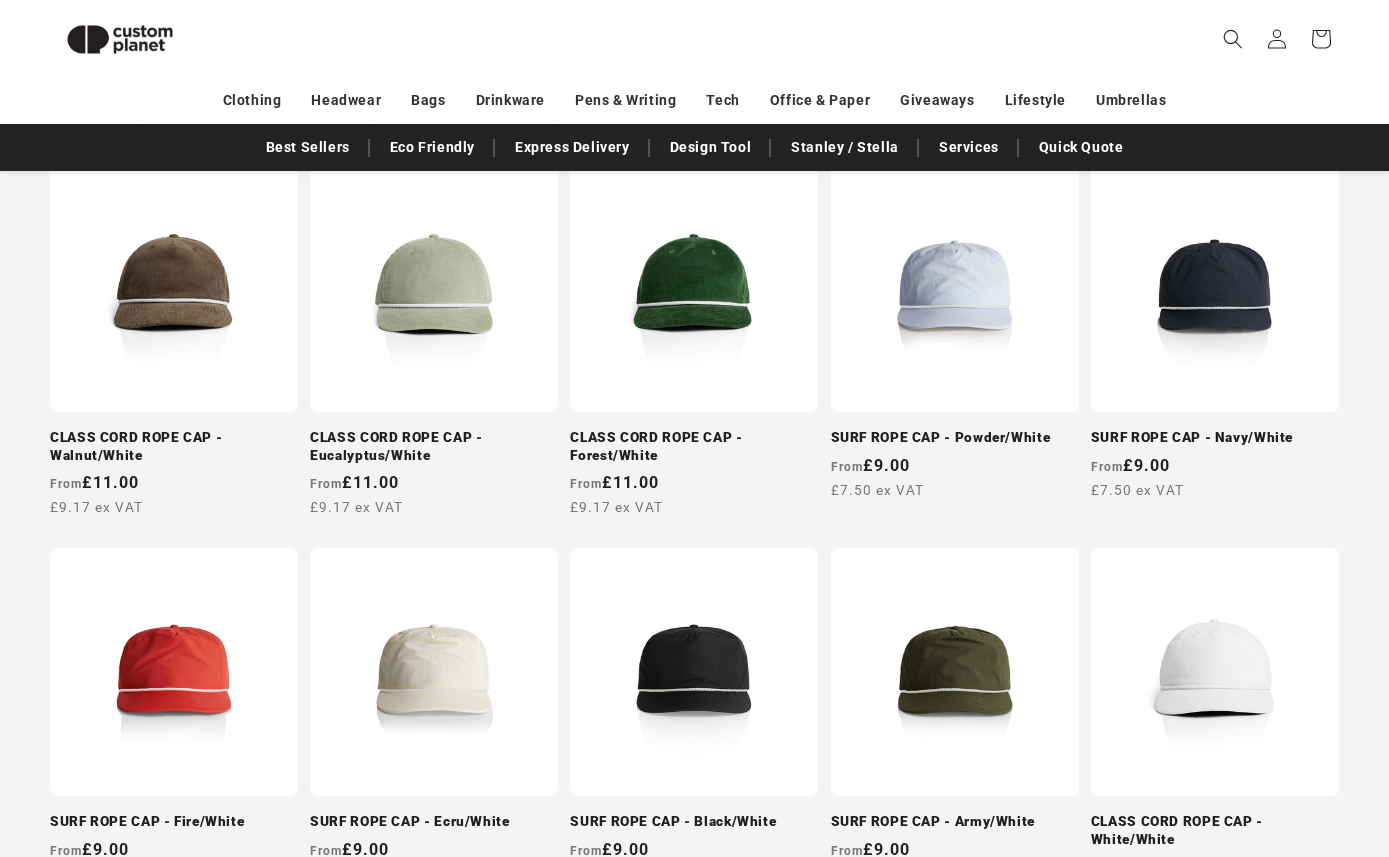 click on "SURF ROPE CAP - Black/White" at bounding box center [694, 822] 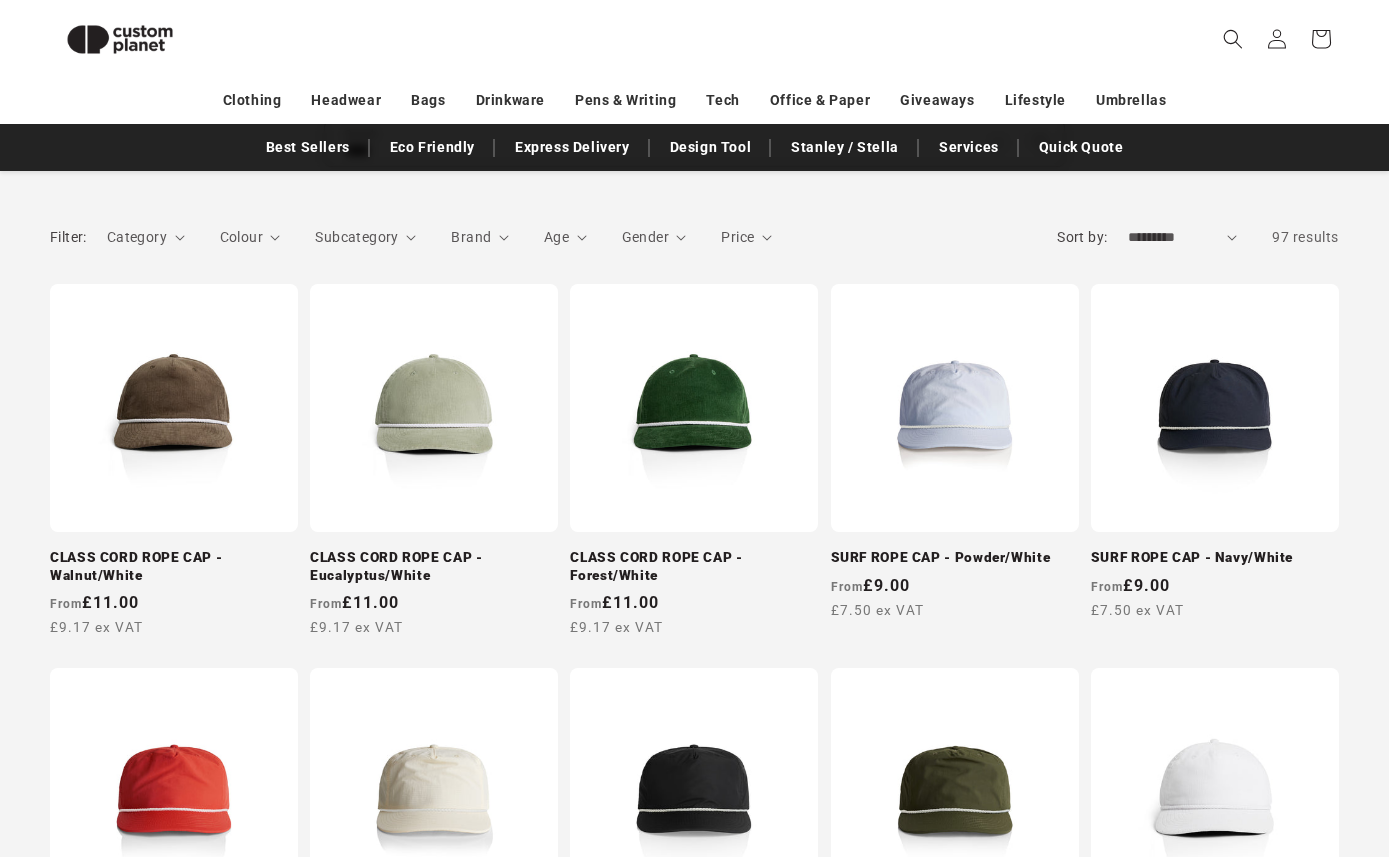 scroll, scrollTop: 432, scrollLeft: 0, axis: vertical 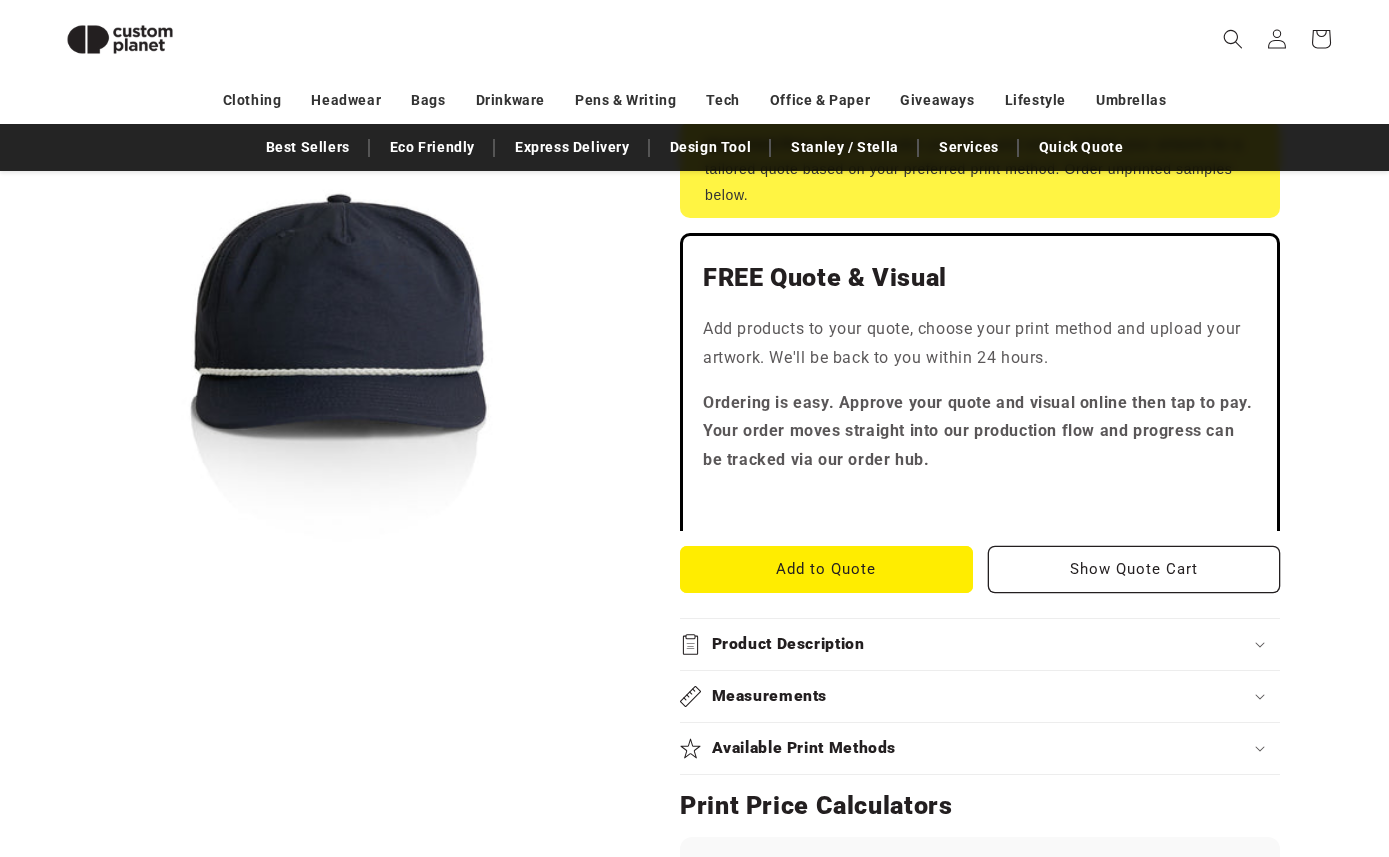 click on "Product Description" at bounding box center (788, 644) 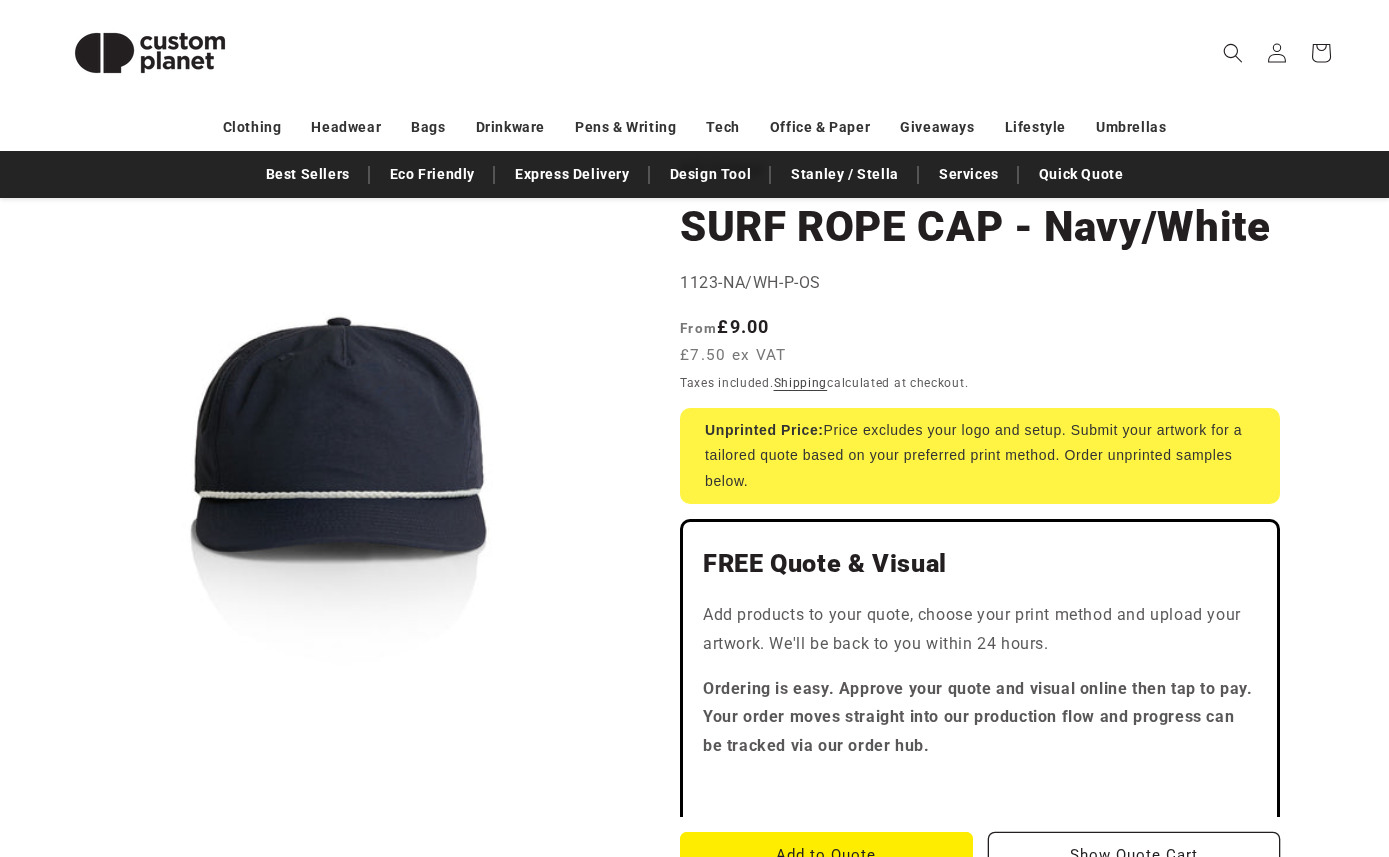 scroll, scrollTop: 449, scrollLeft: 0, axis: vertical 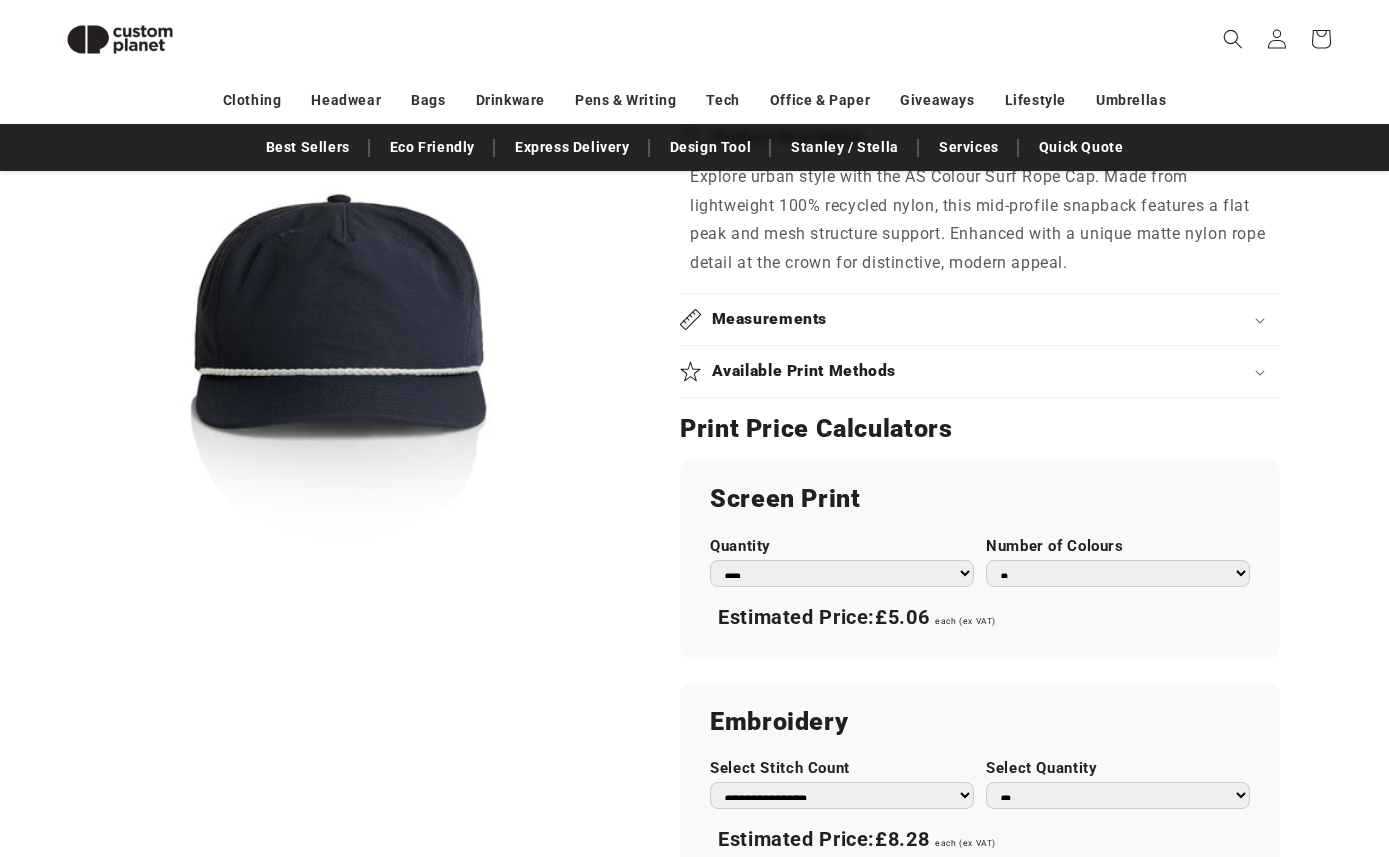 click on "Measurements" at bounding box center [980, 320] 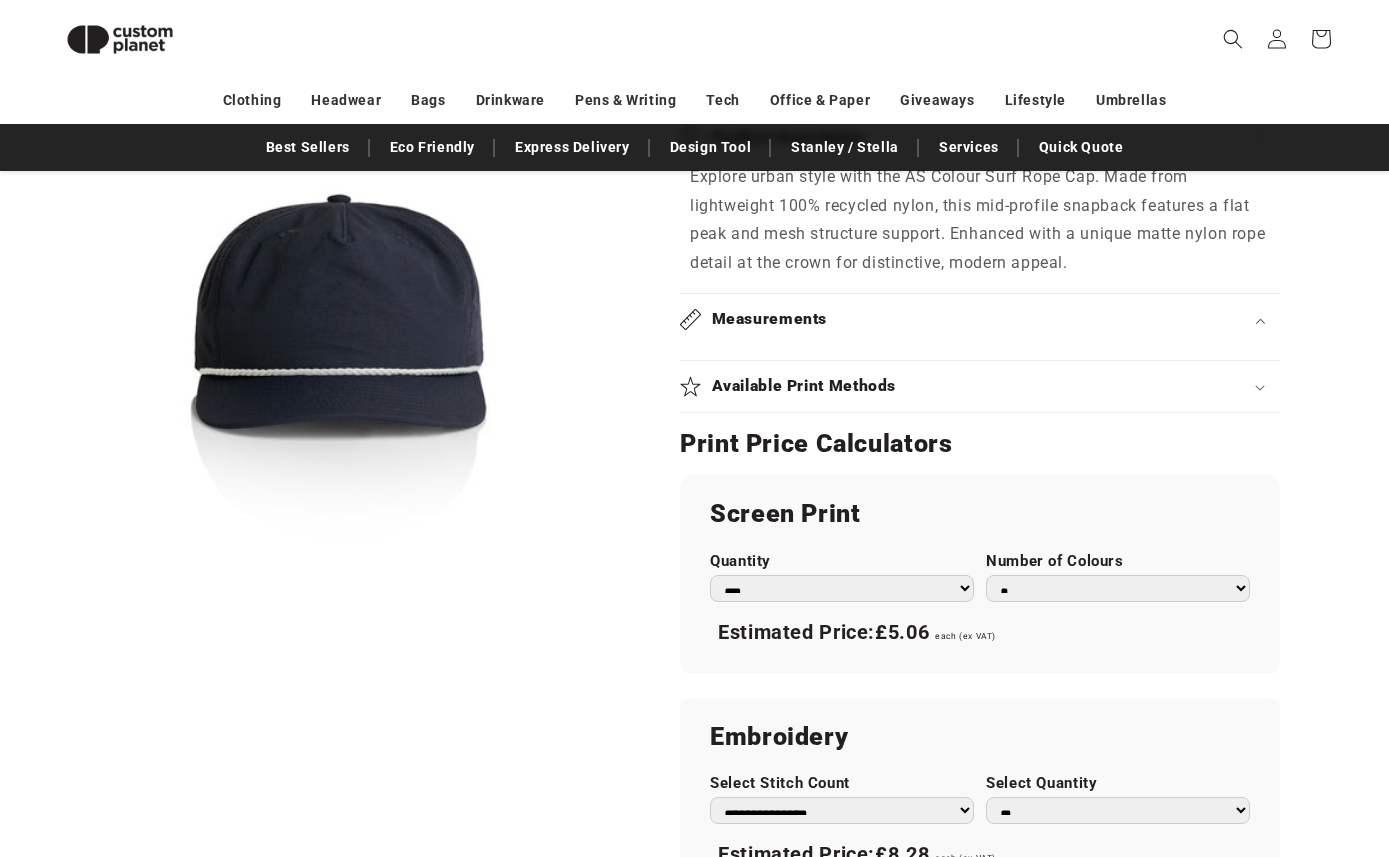click on "Measurements" at bounding box center (980, 319) 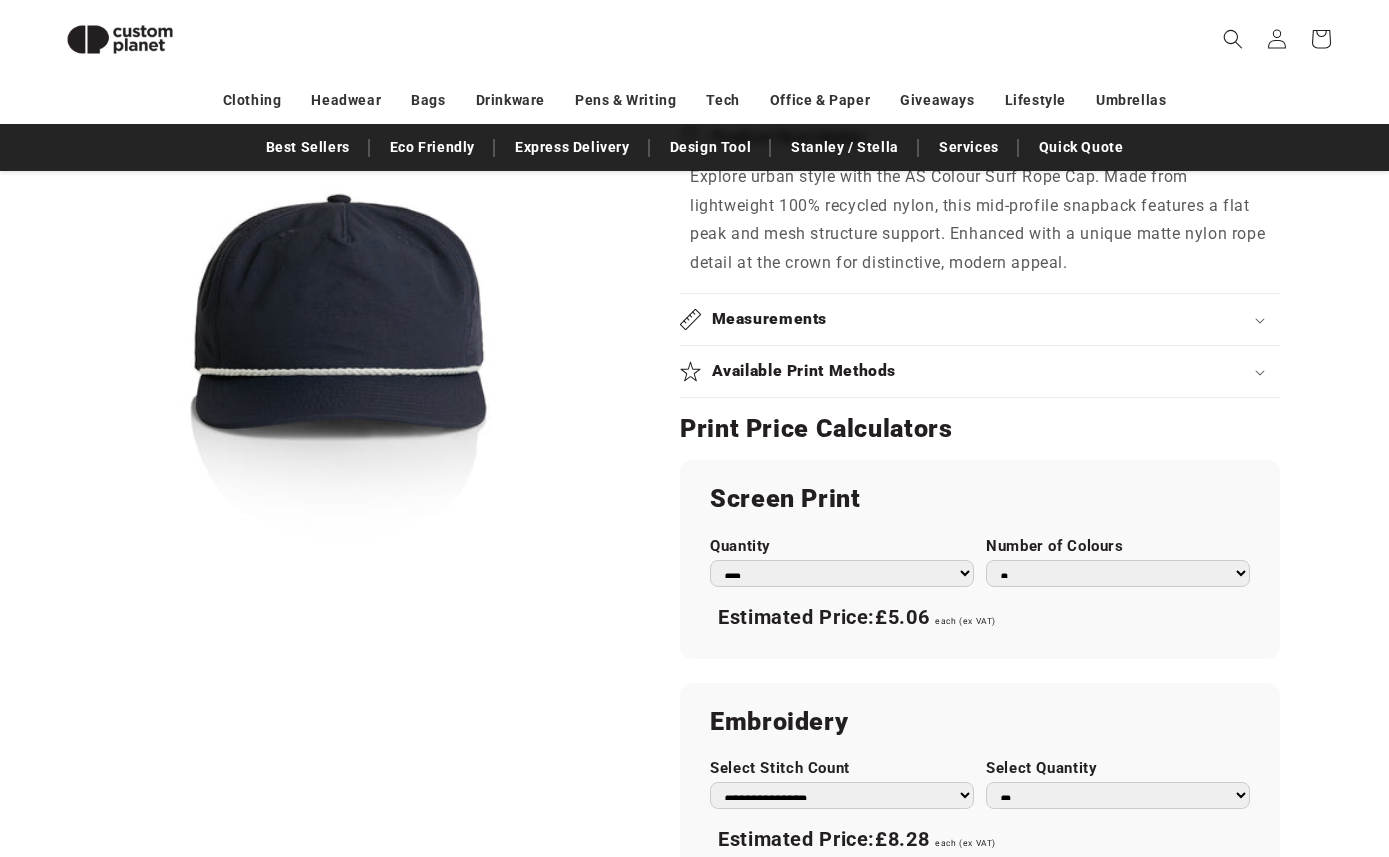 click on "Measurements" at bounding box center (980, 319) 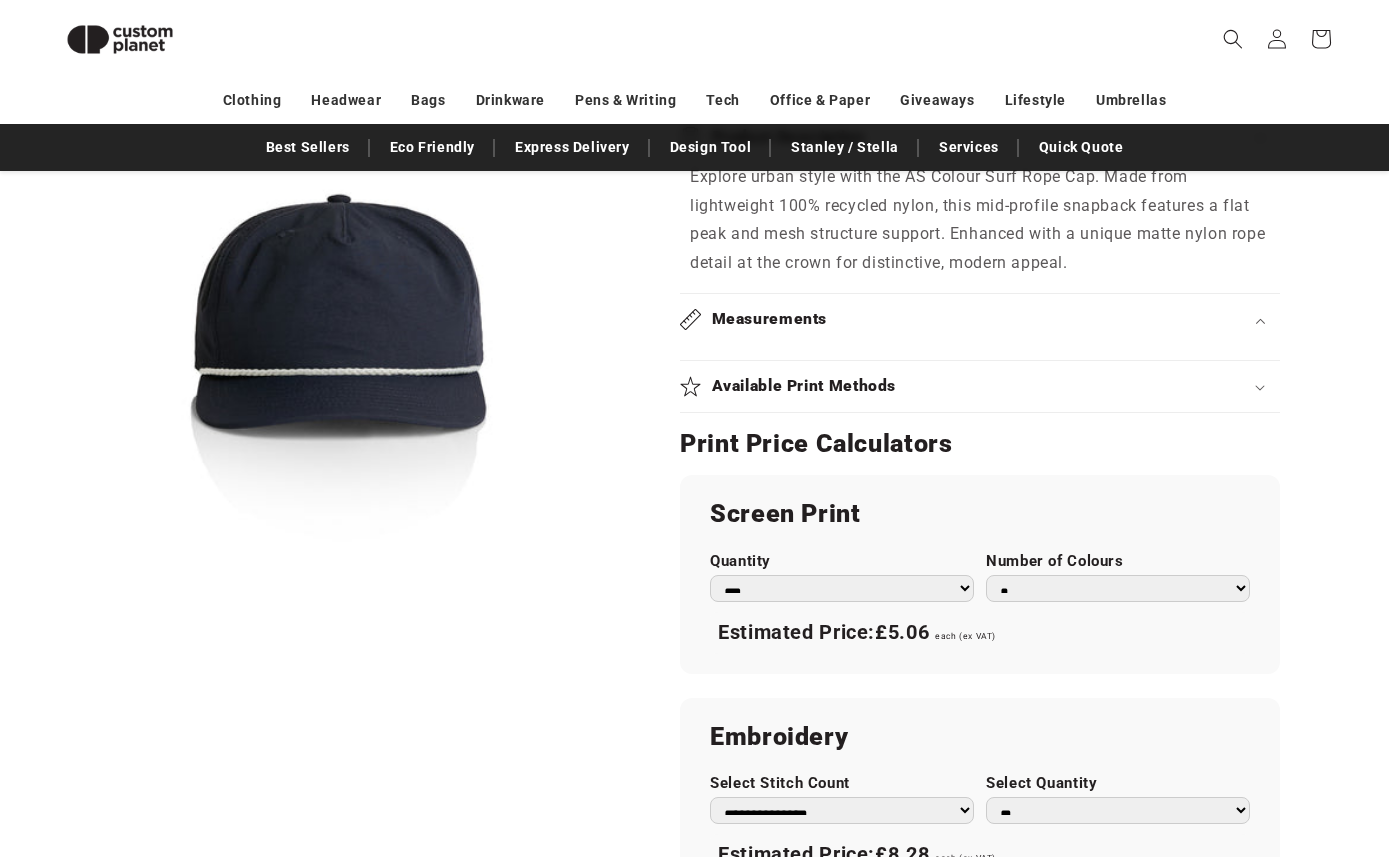 click on "Available Print Methods" at bounding box center [980, 386] 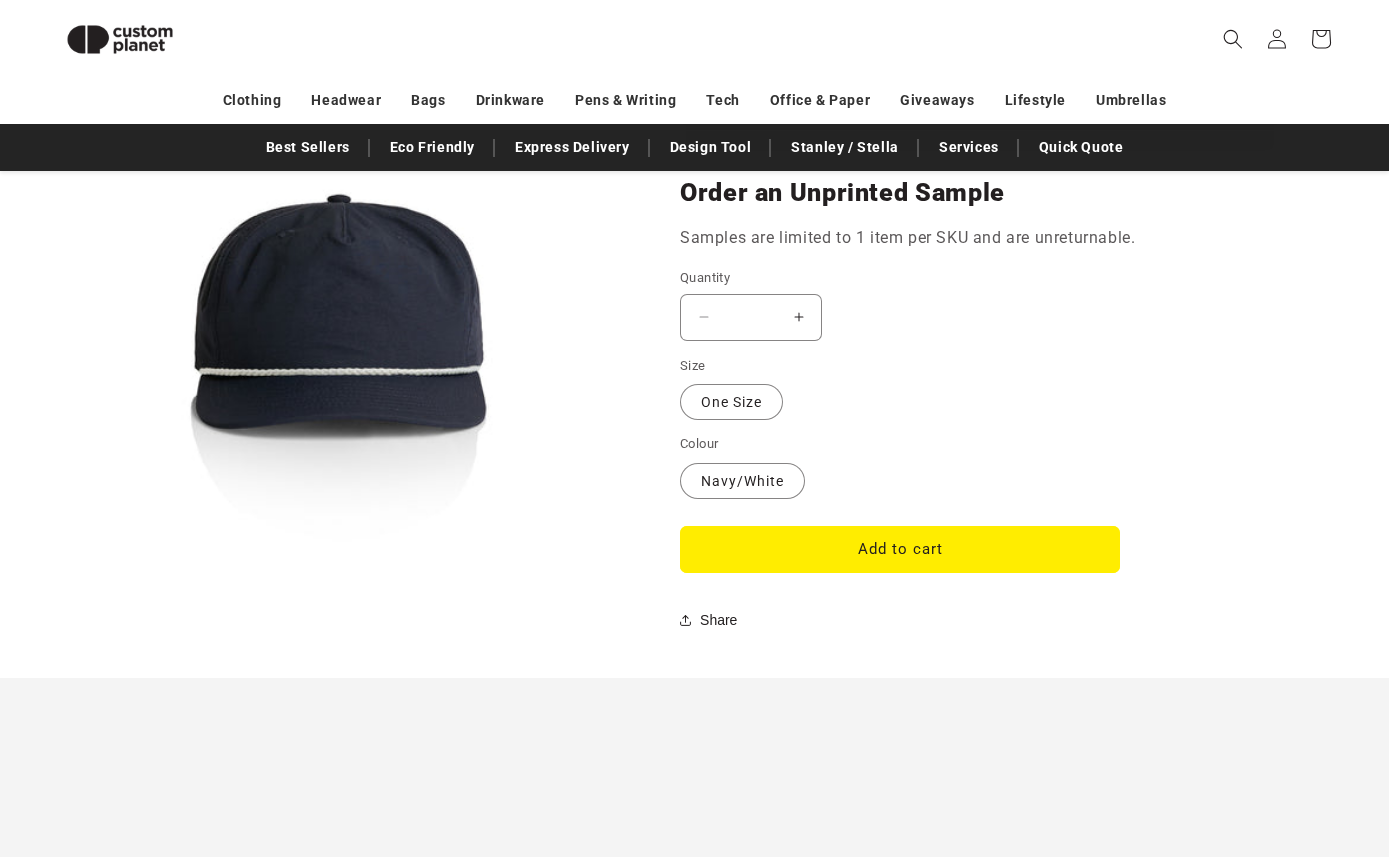 scroll, scrollTop: 1666, scrollLeft: 0, axis: vertical 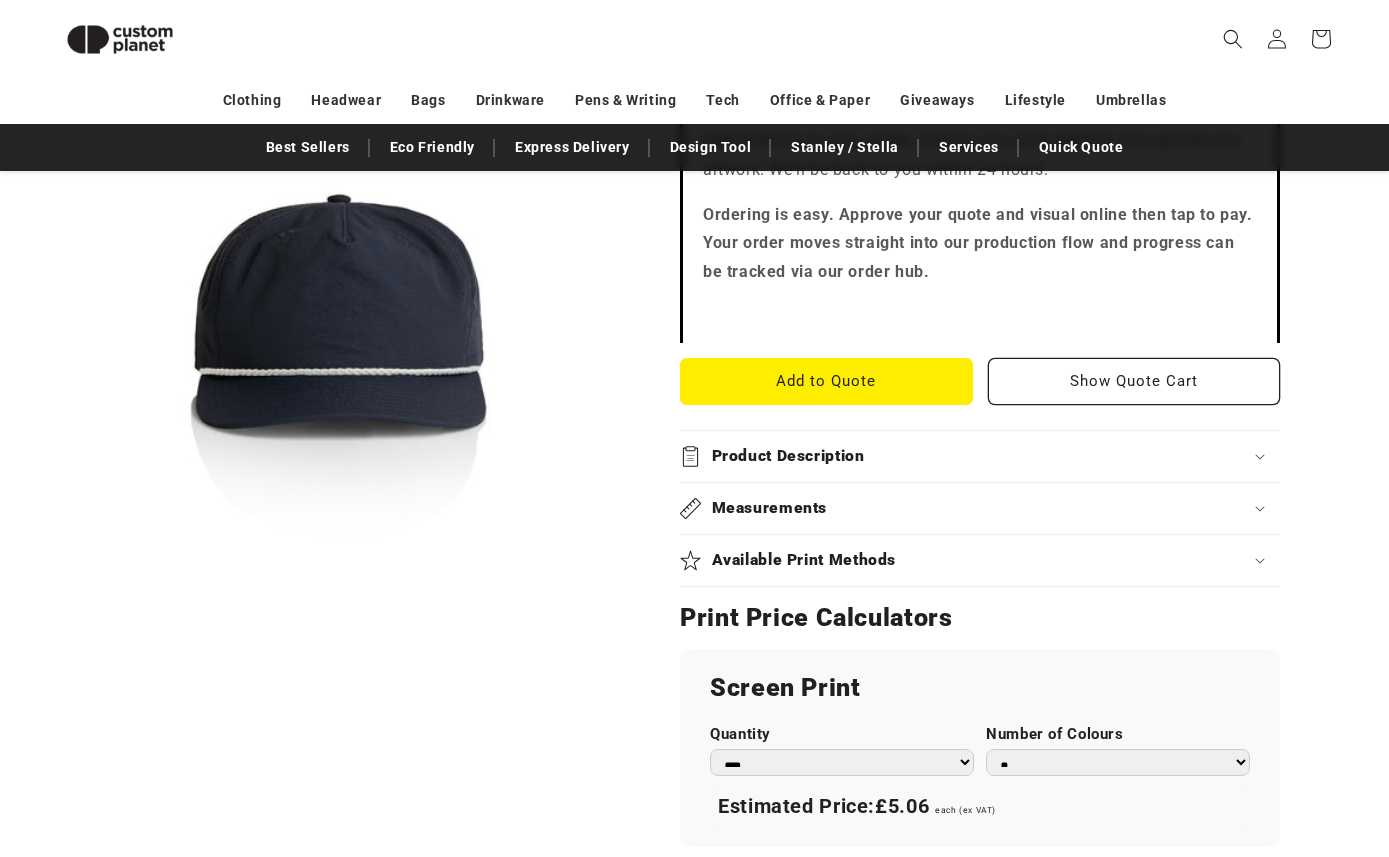 click on "Product Description" at bounding box center [980, 456] 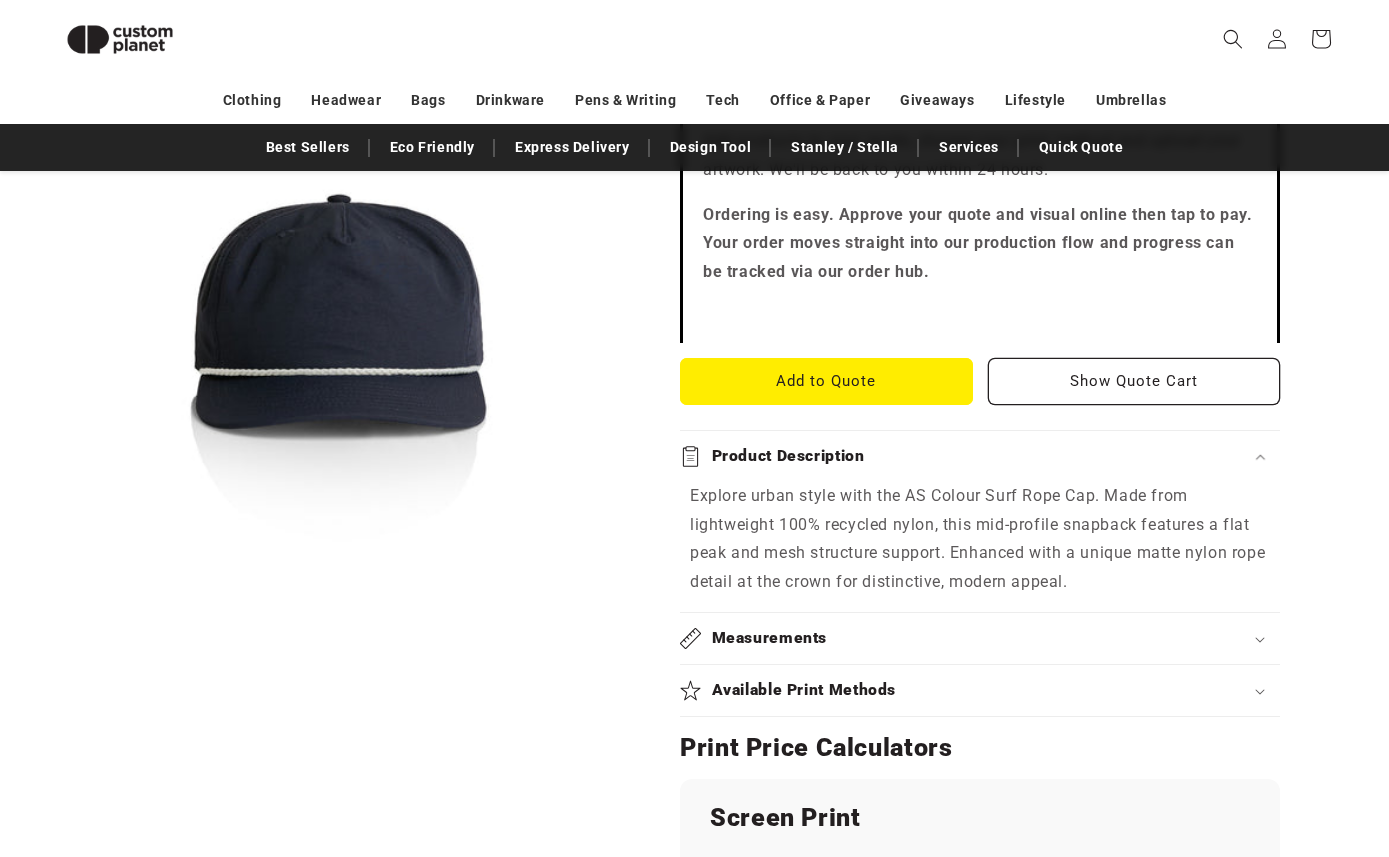 click 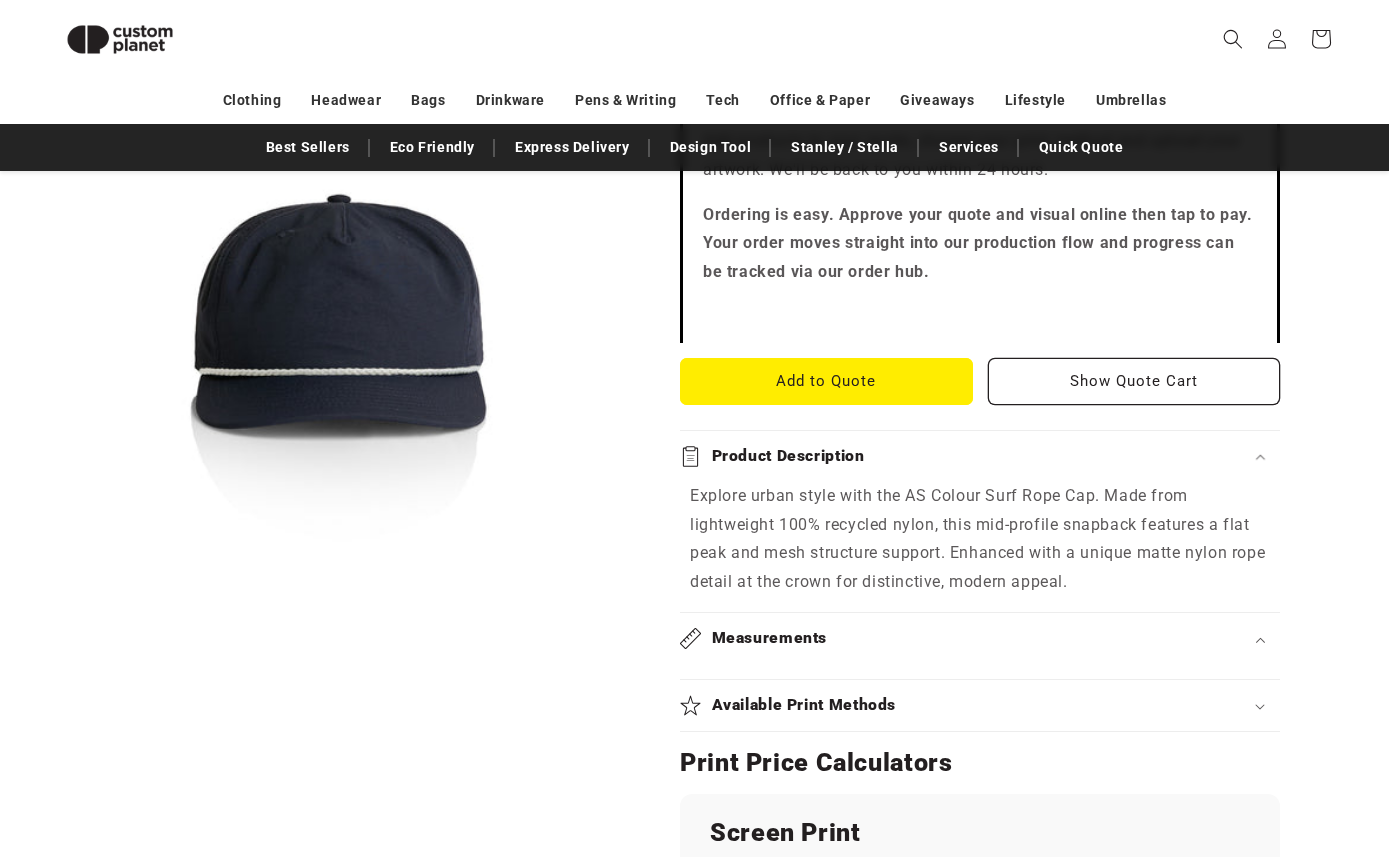 click 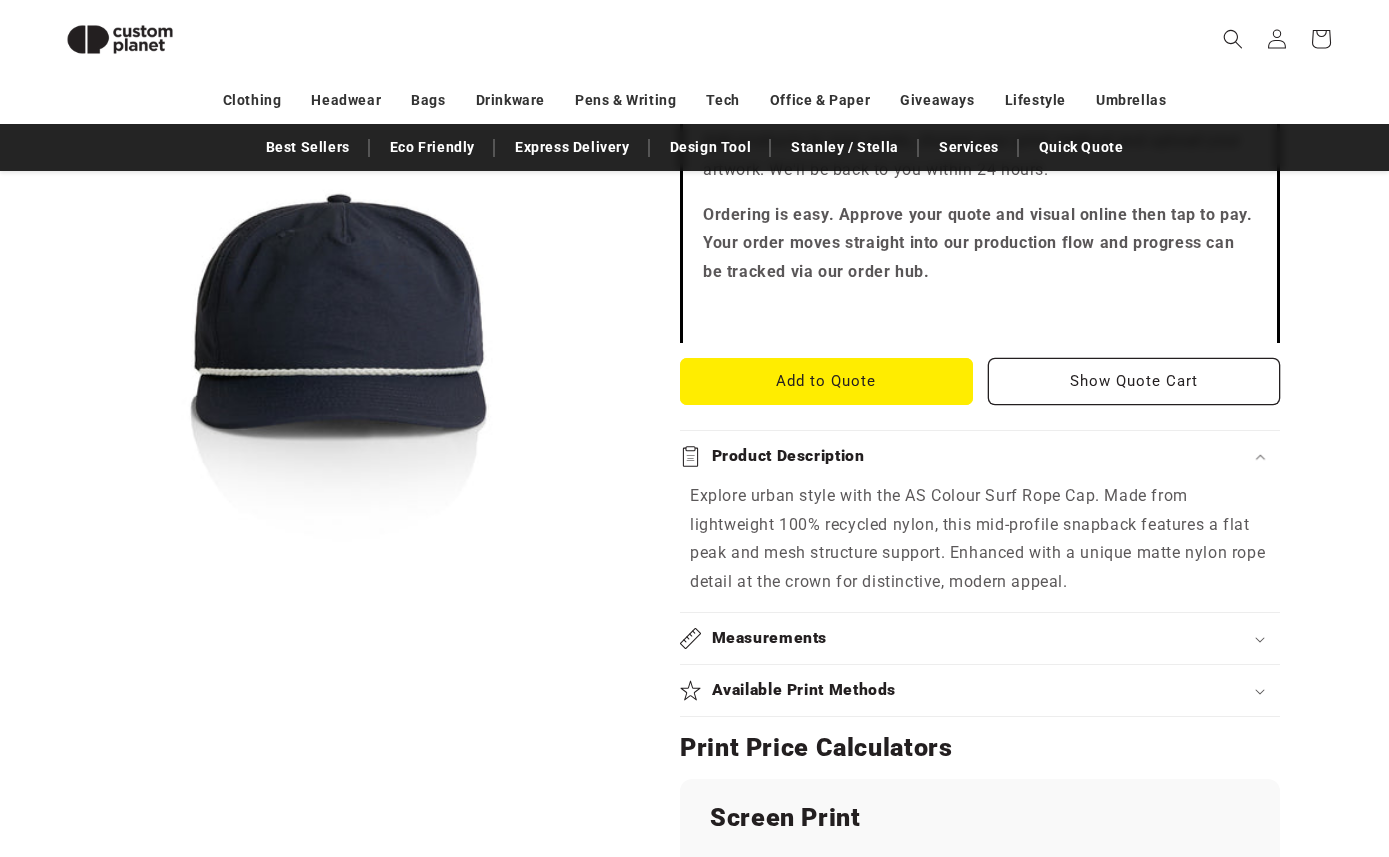 click on "Available Print Methods" at bounding box center [980, 690] 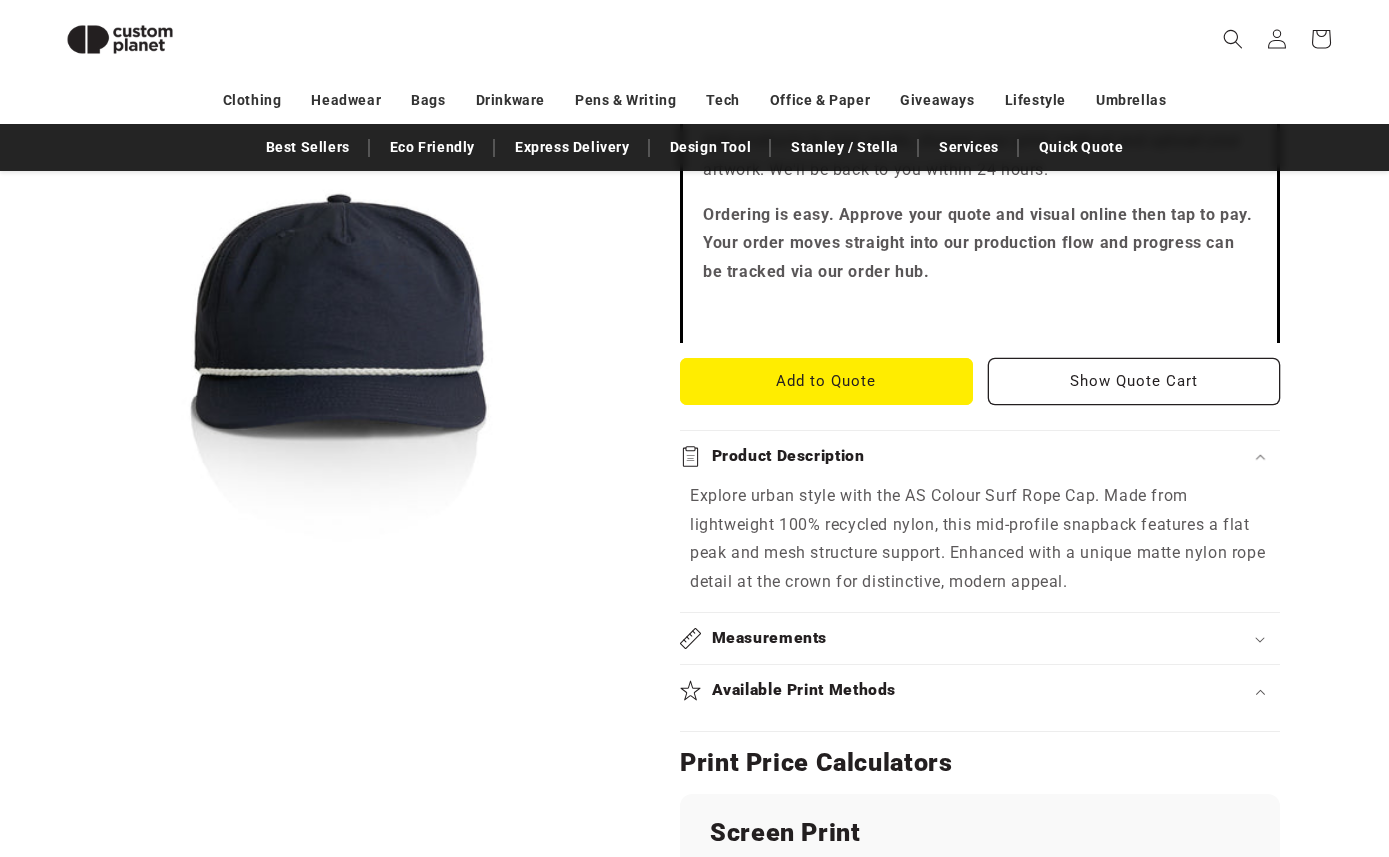 click on "Available Print Methods" at bounding box center (980, 690) 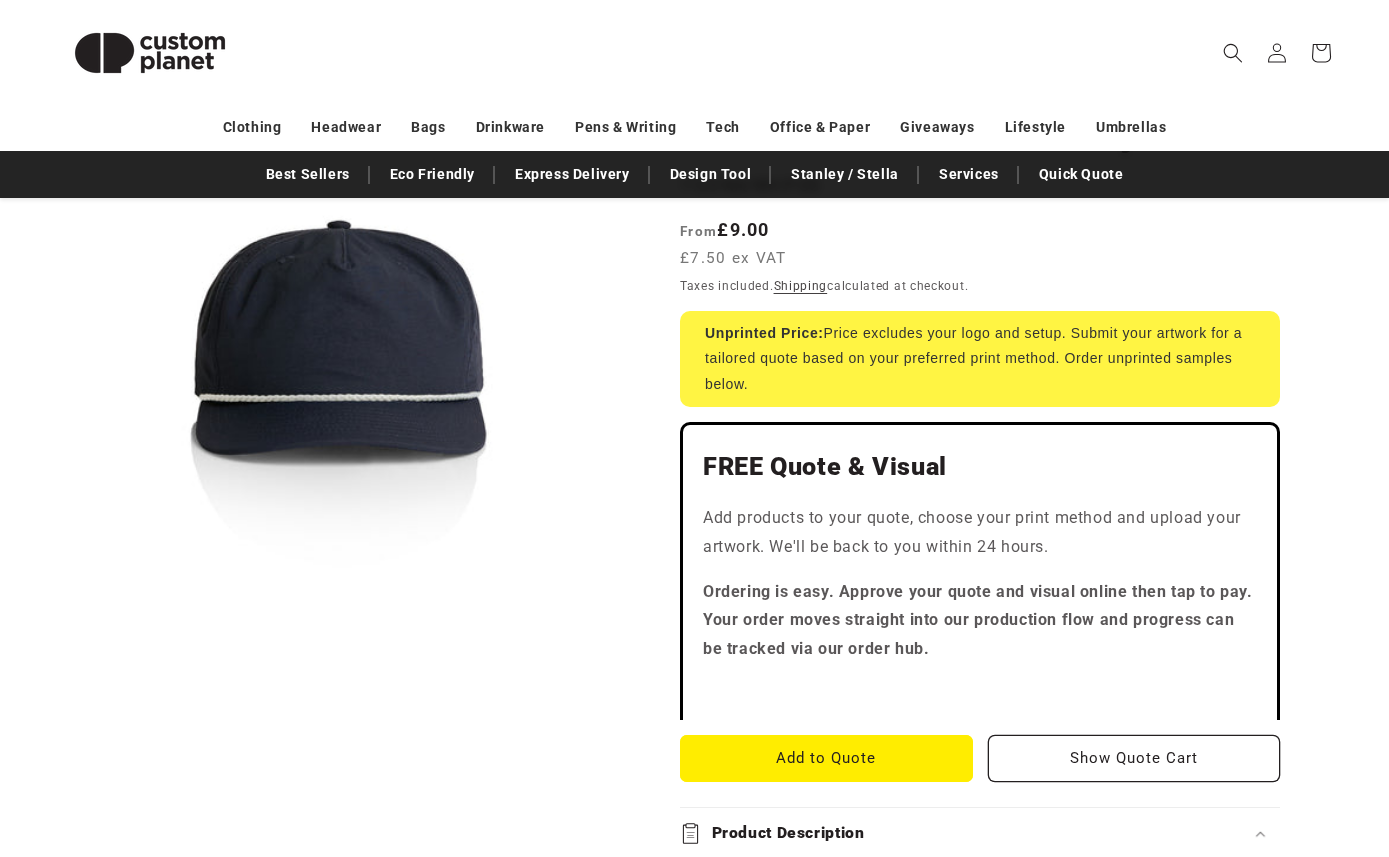 scroll, scrollTop: 0, scrollLeft: 0, axis: both 